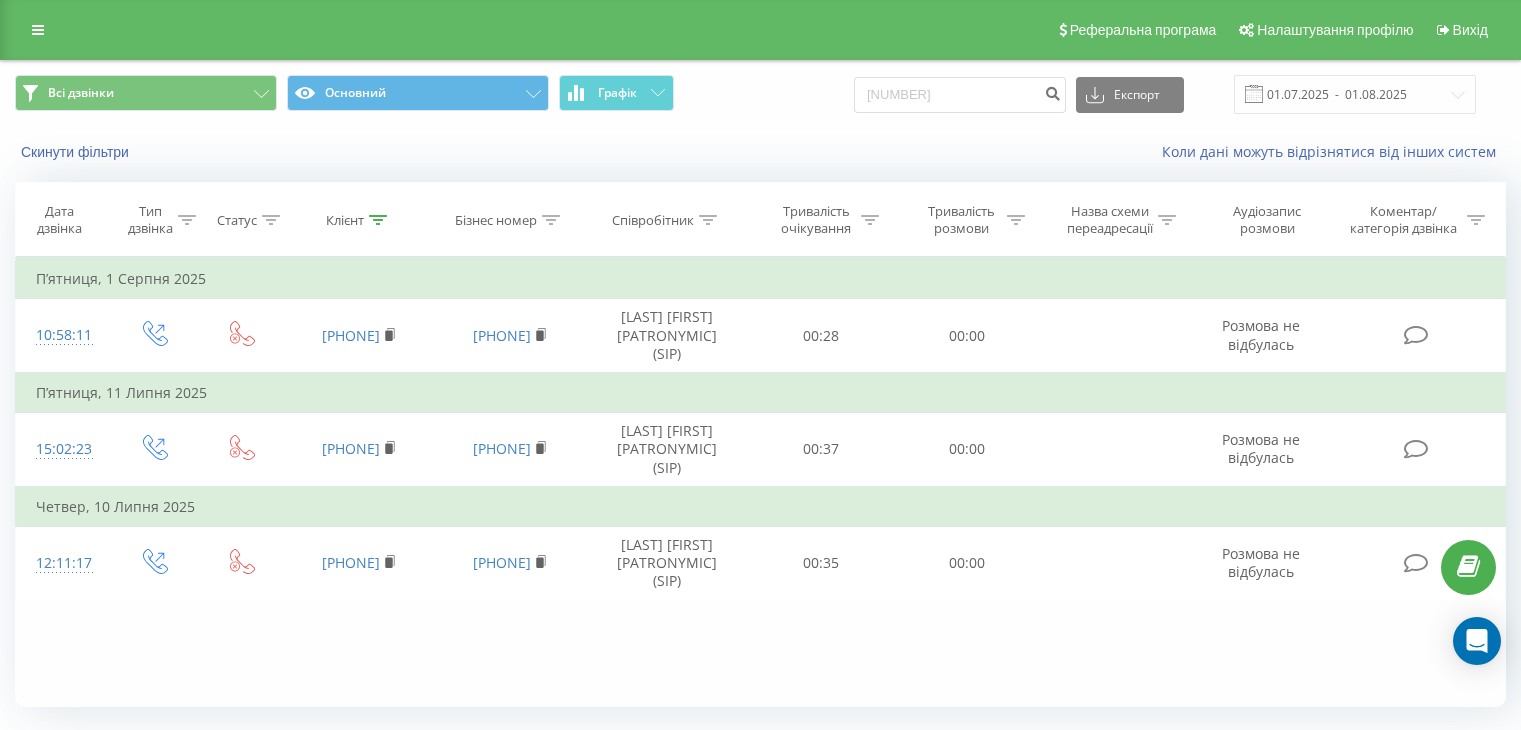 scroll, scrollTop: 0, scrollLeft: 0, axis: both 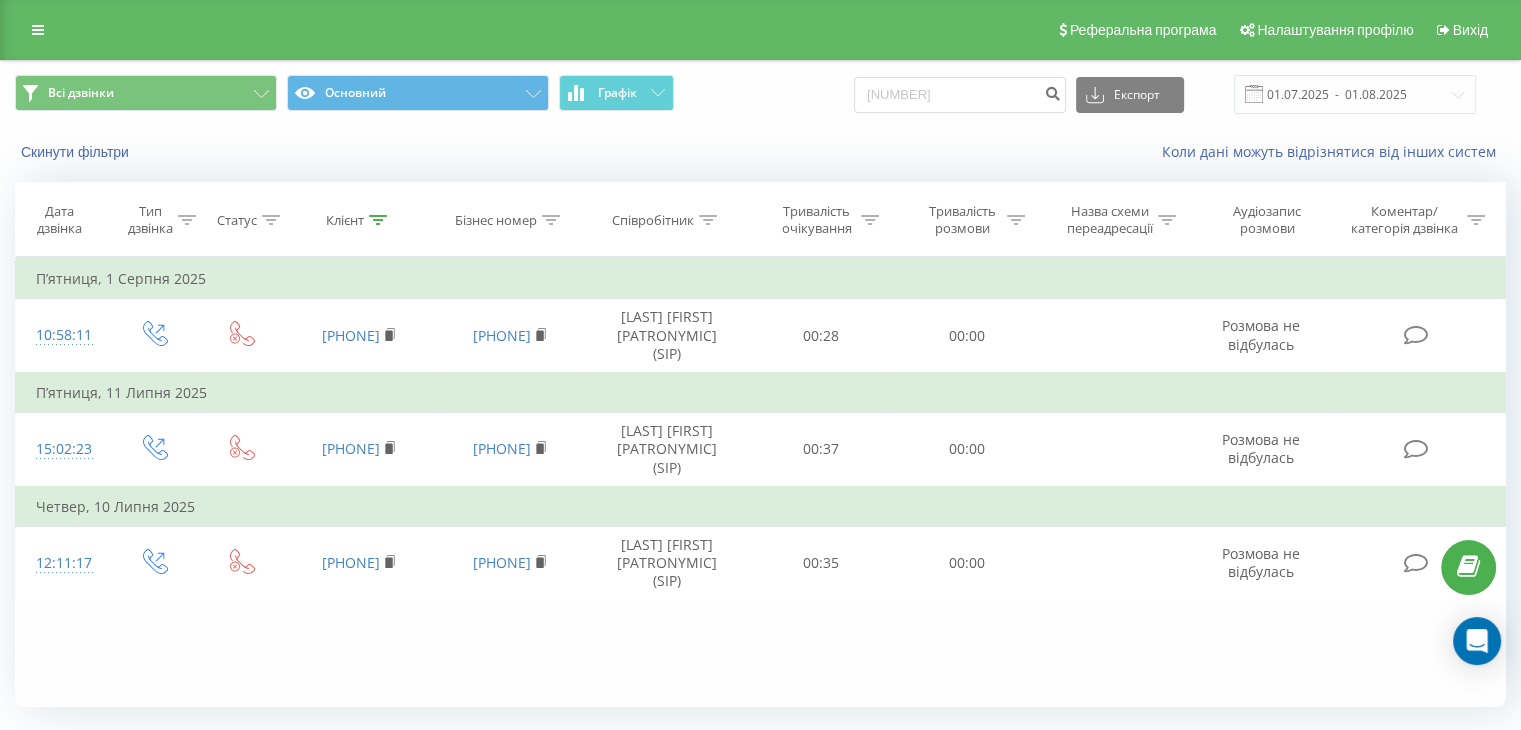 click 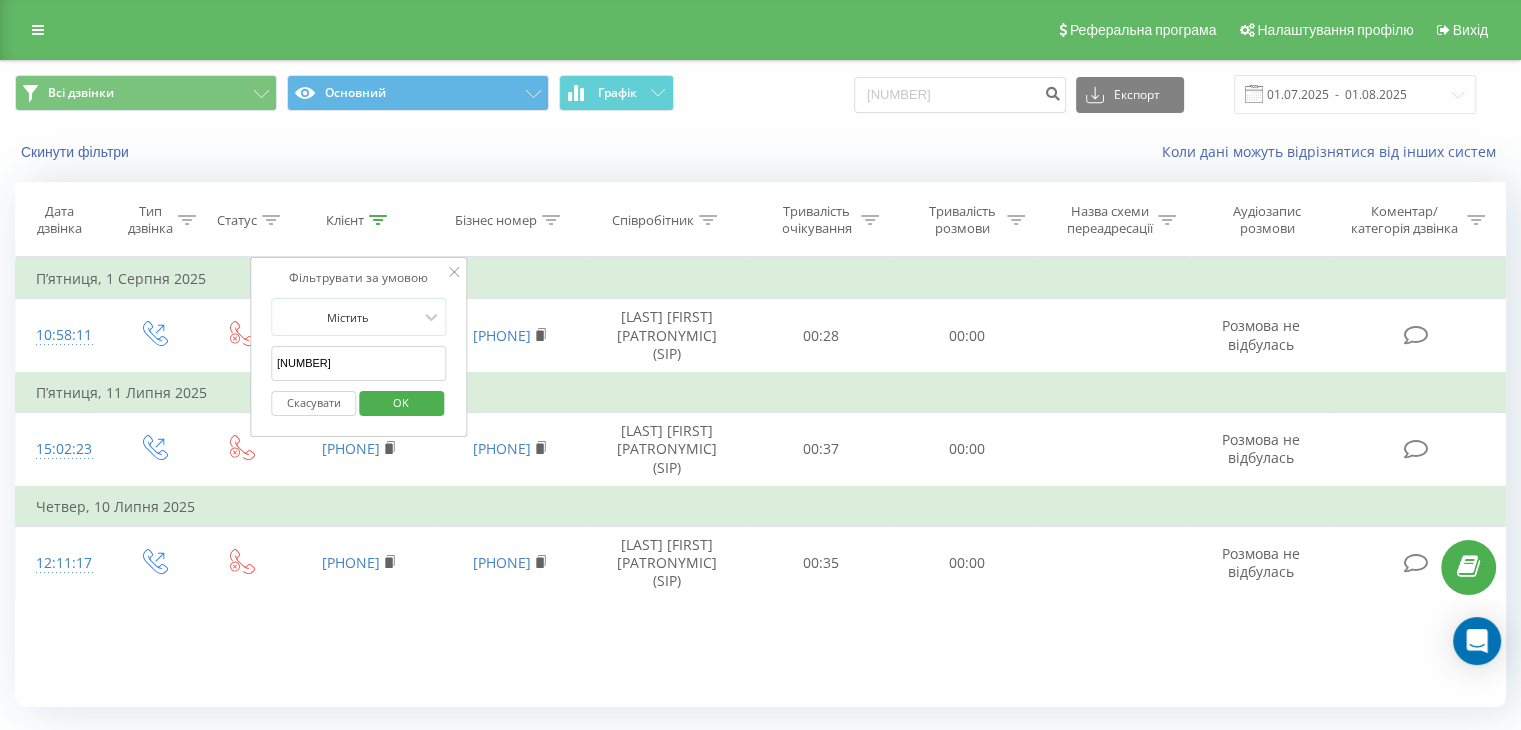 click on "[NUMBER]" at bounding box center (359, 363) 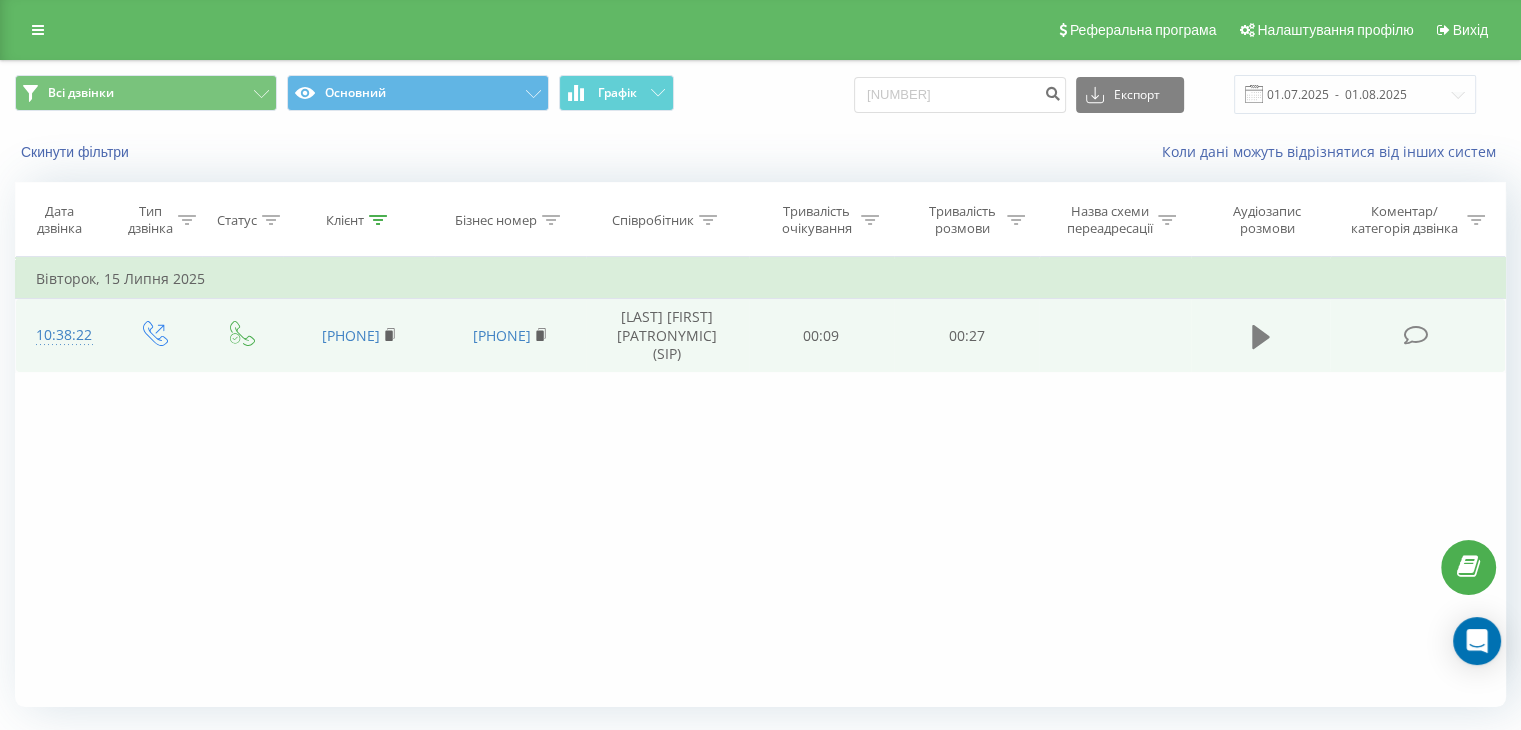 click 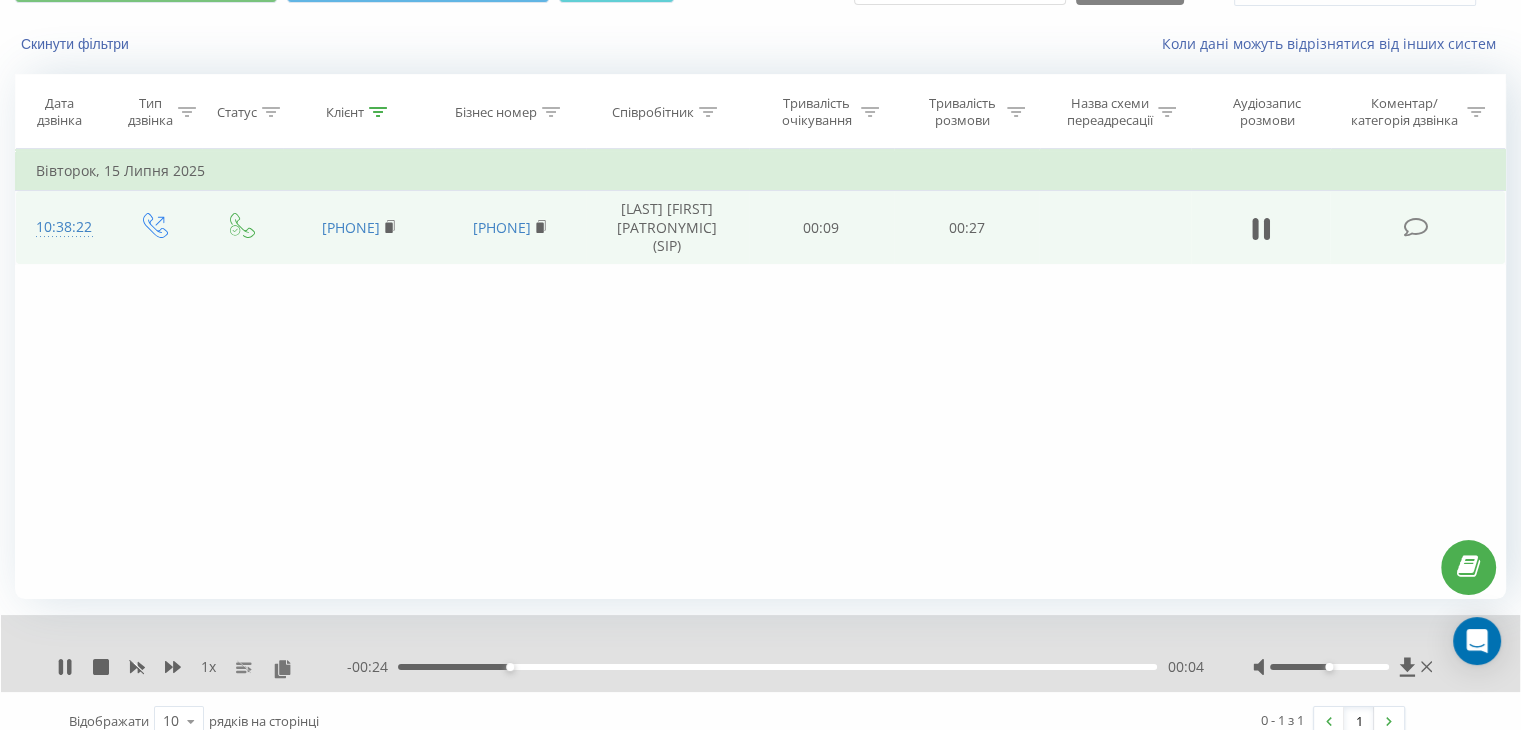 scroll, scrollTop: 128, scrollLeft: 0, axis: vertical 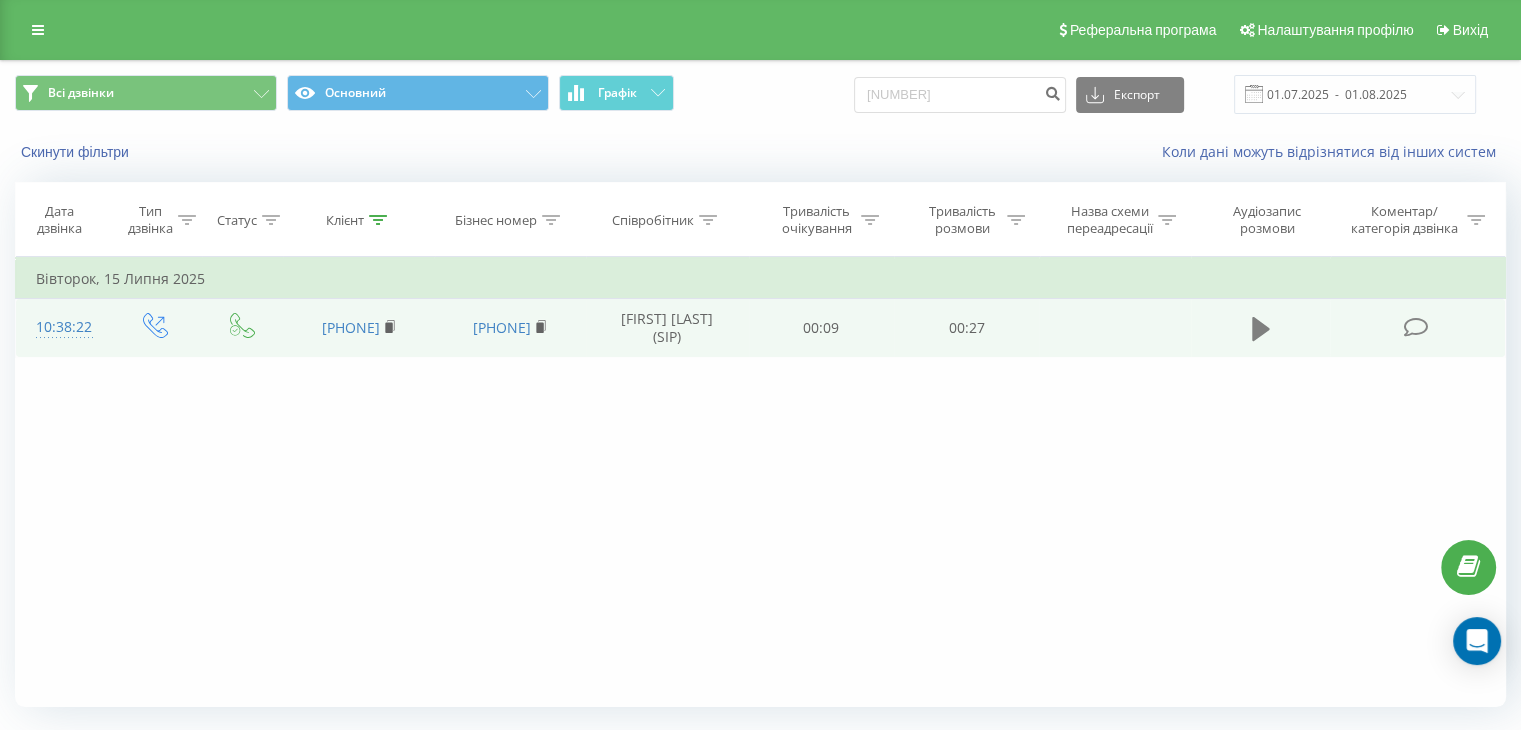 click 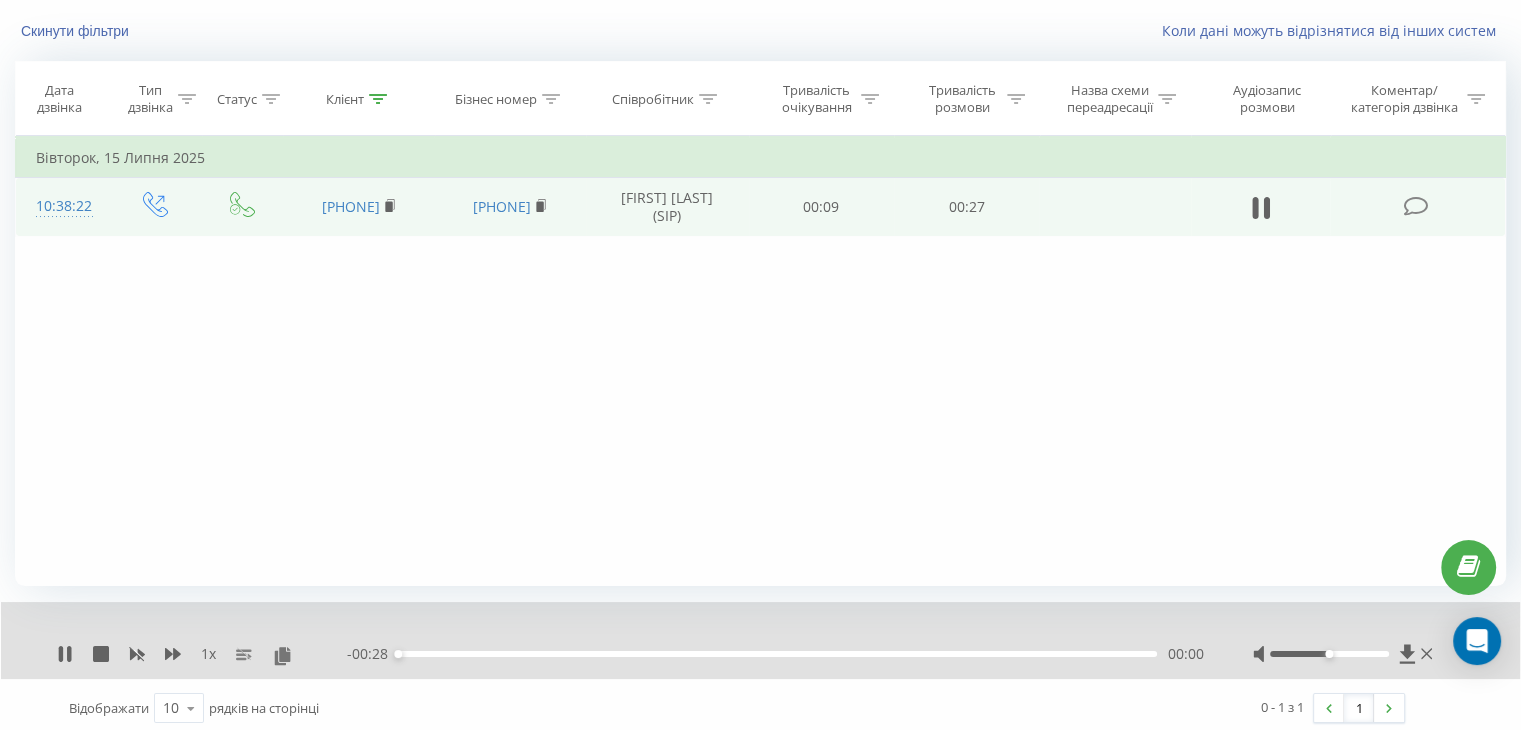 scroll, scrollTop: 128, scrollLeft: 0, axis: vertical 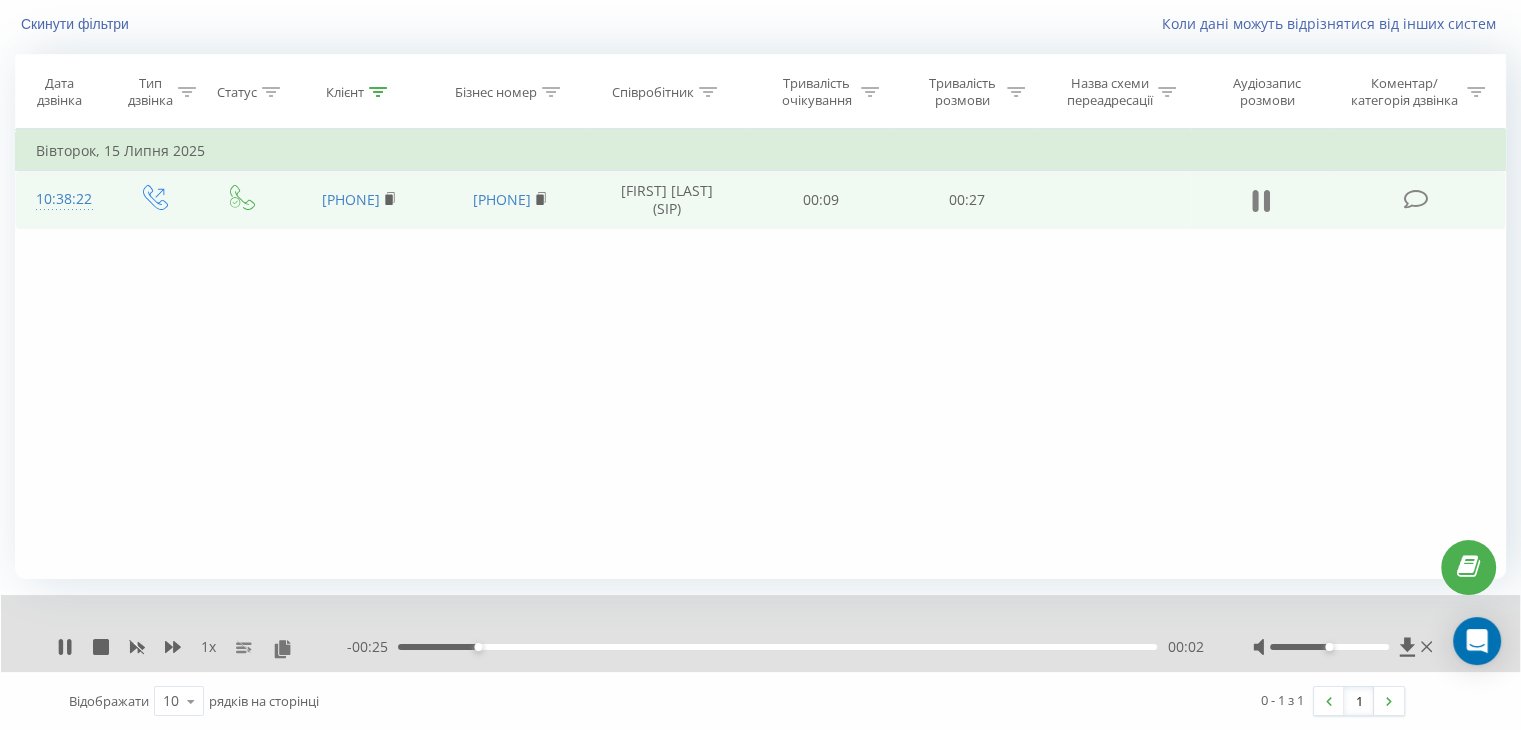 click 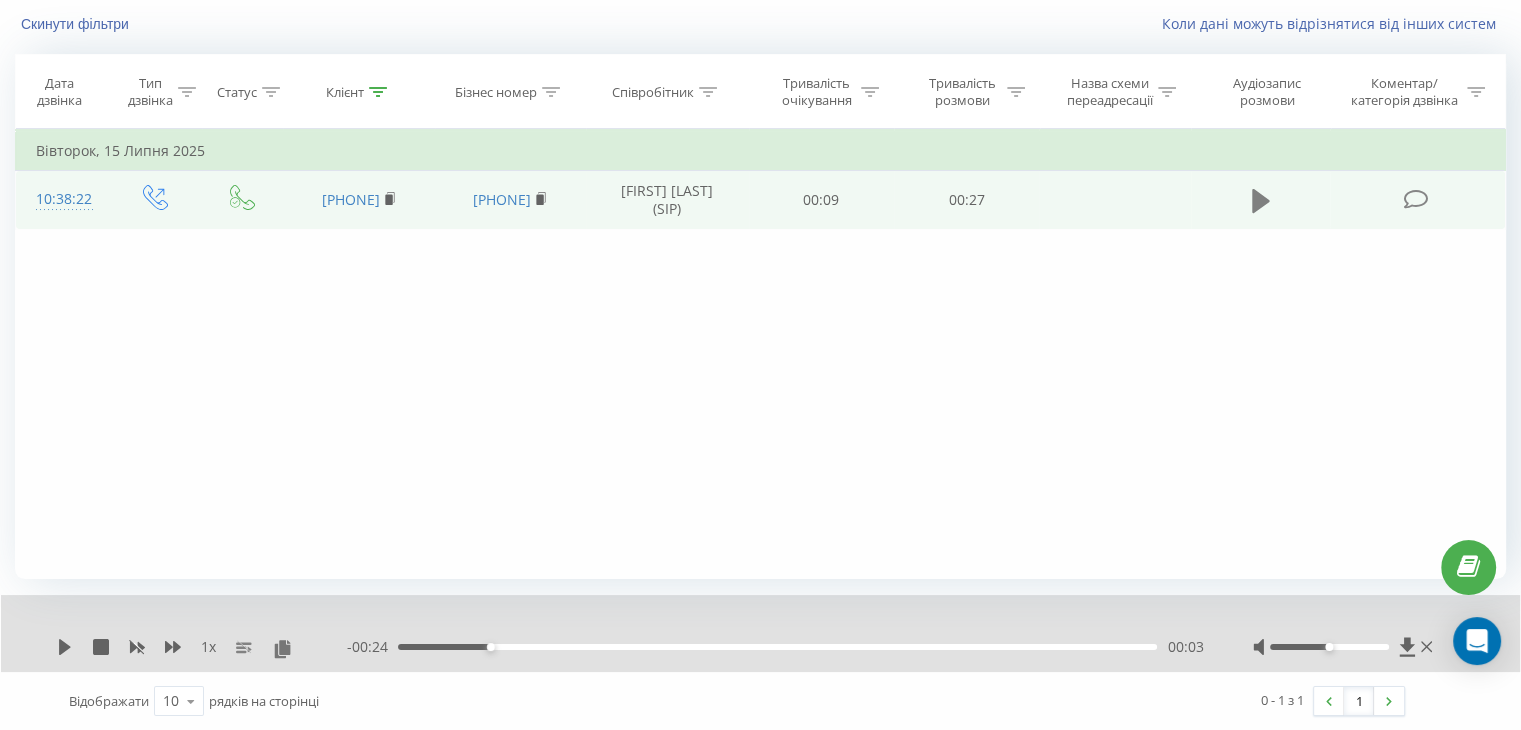 click at bounding box center [1261, 201] 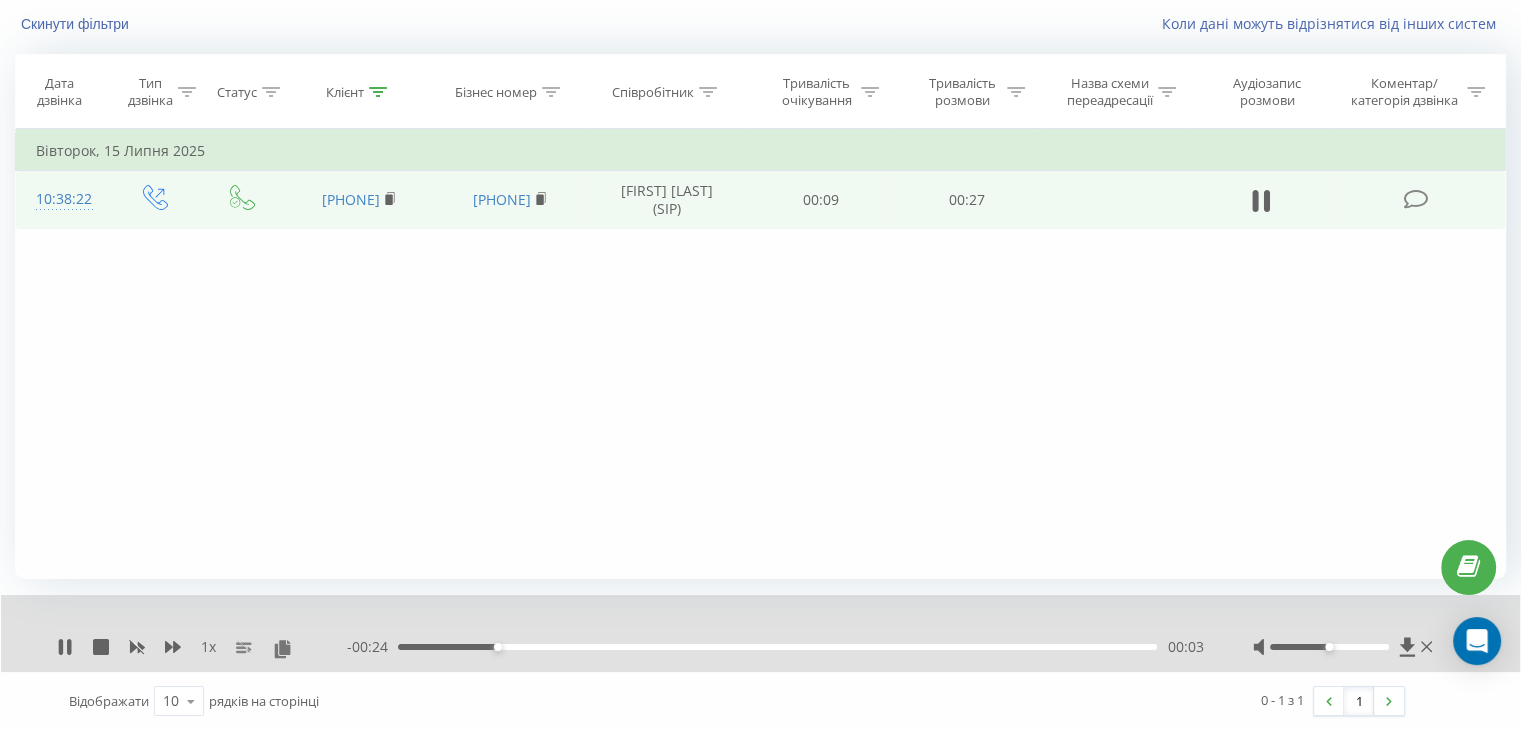 click on "1 x" at bounding box center [202, 647] 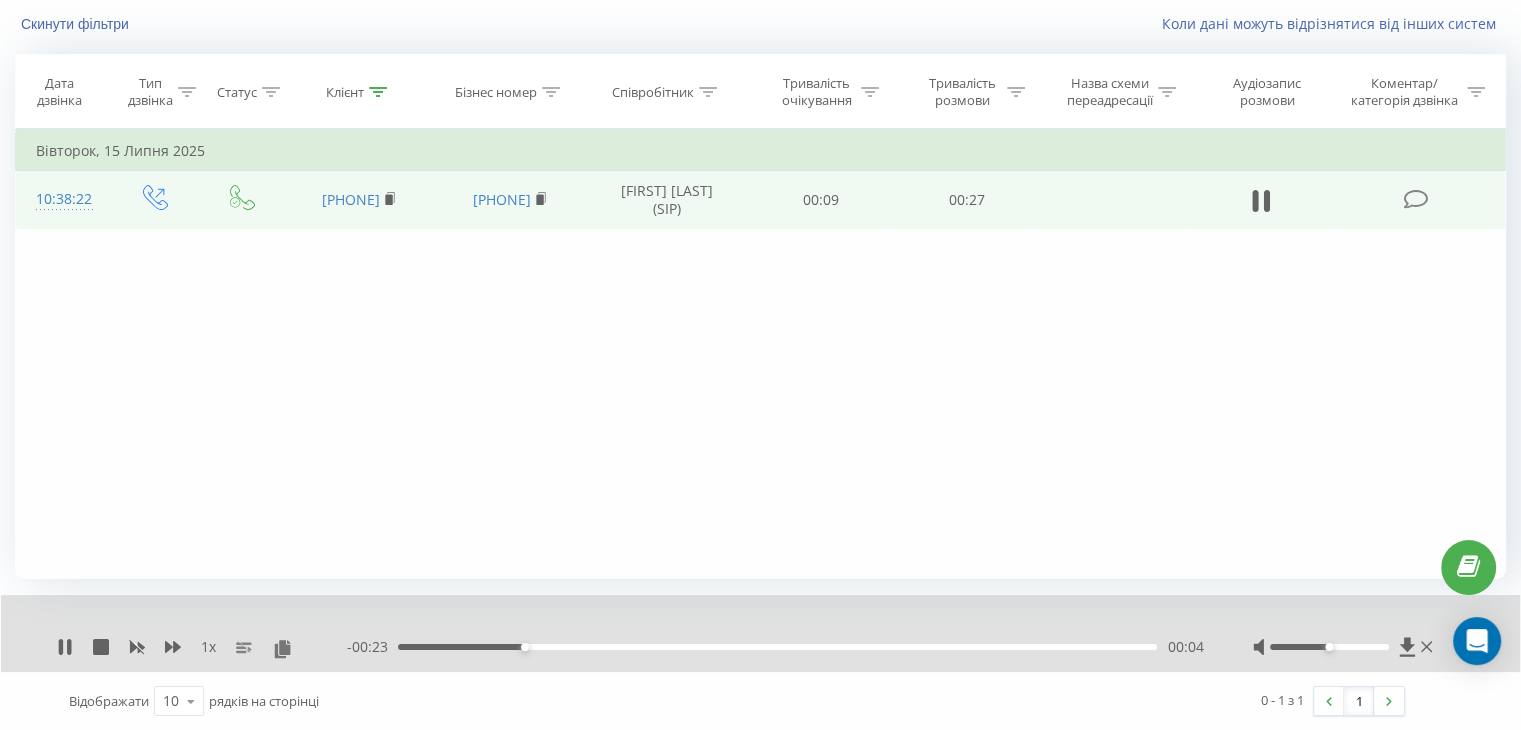 click on "1 x" at bounding box center (202, 647) 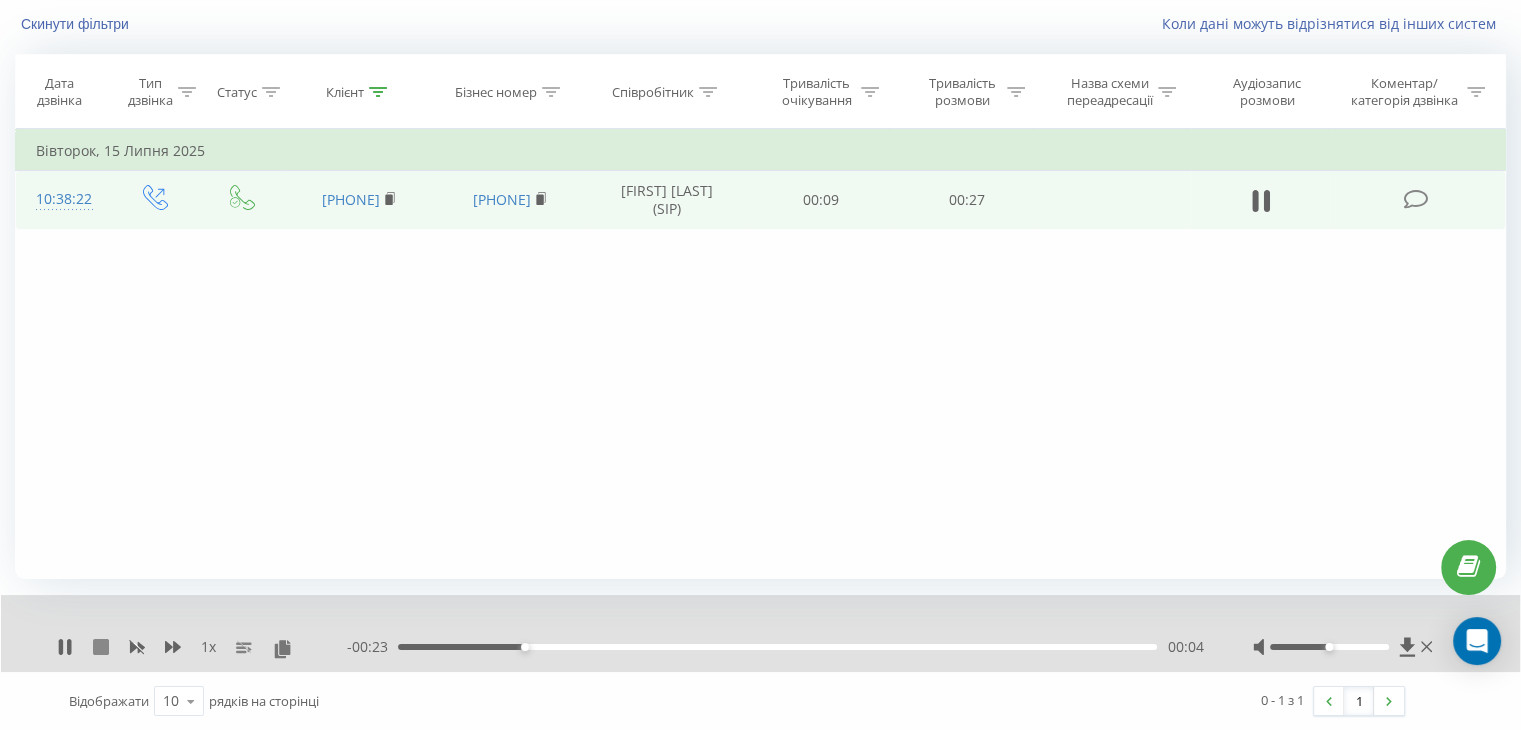 click 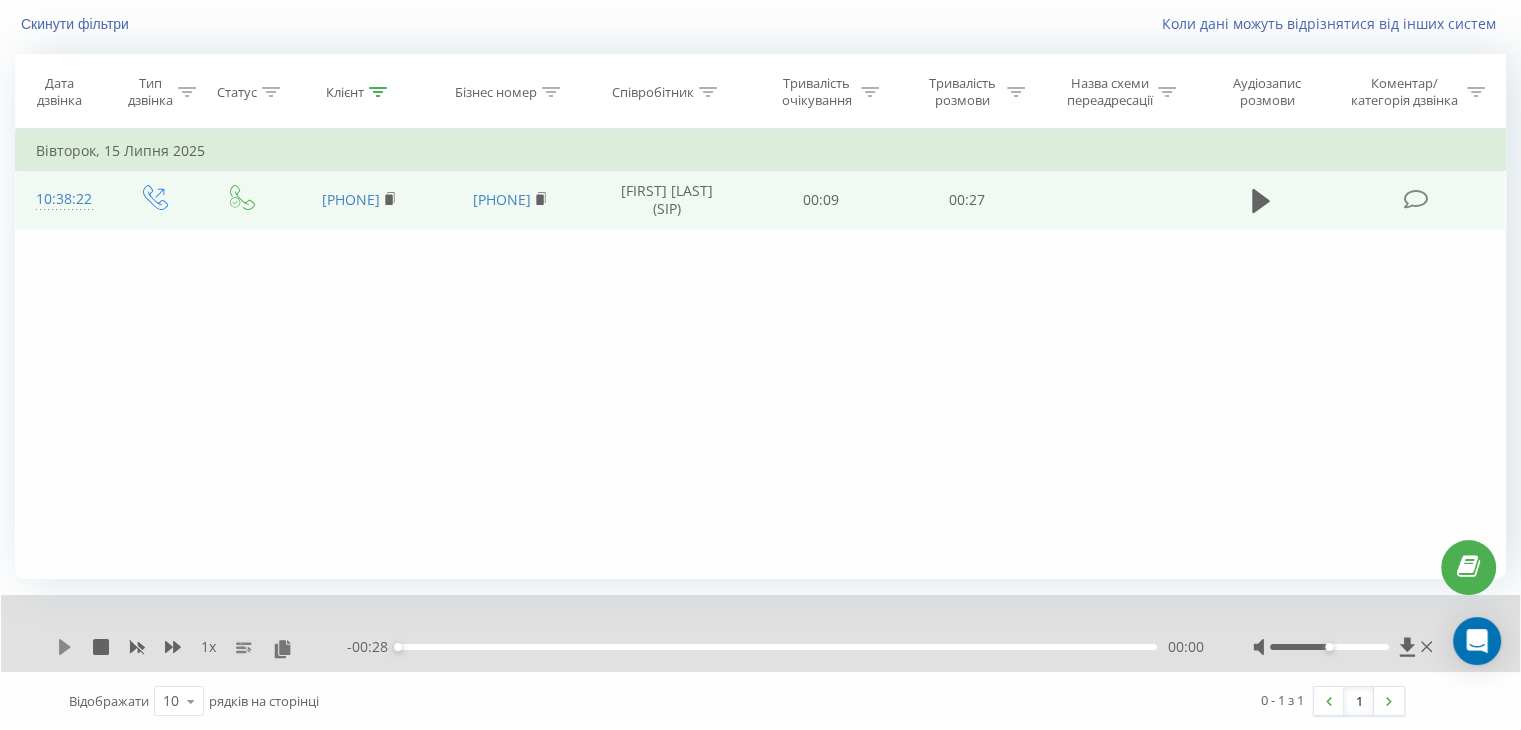 click 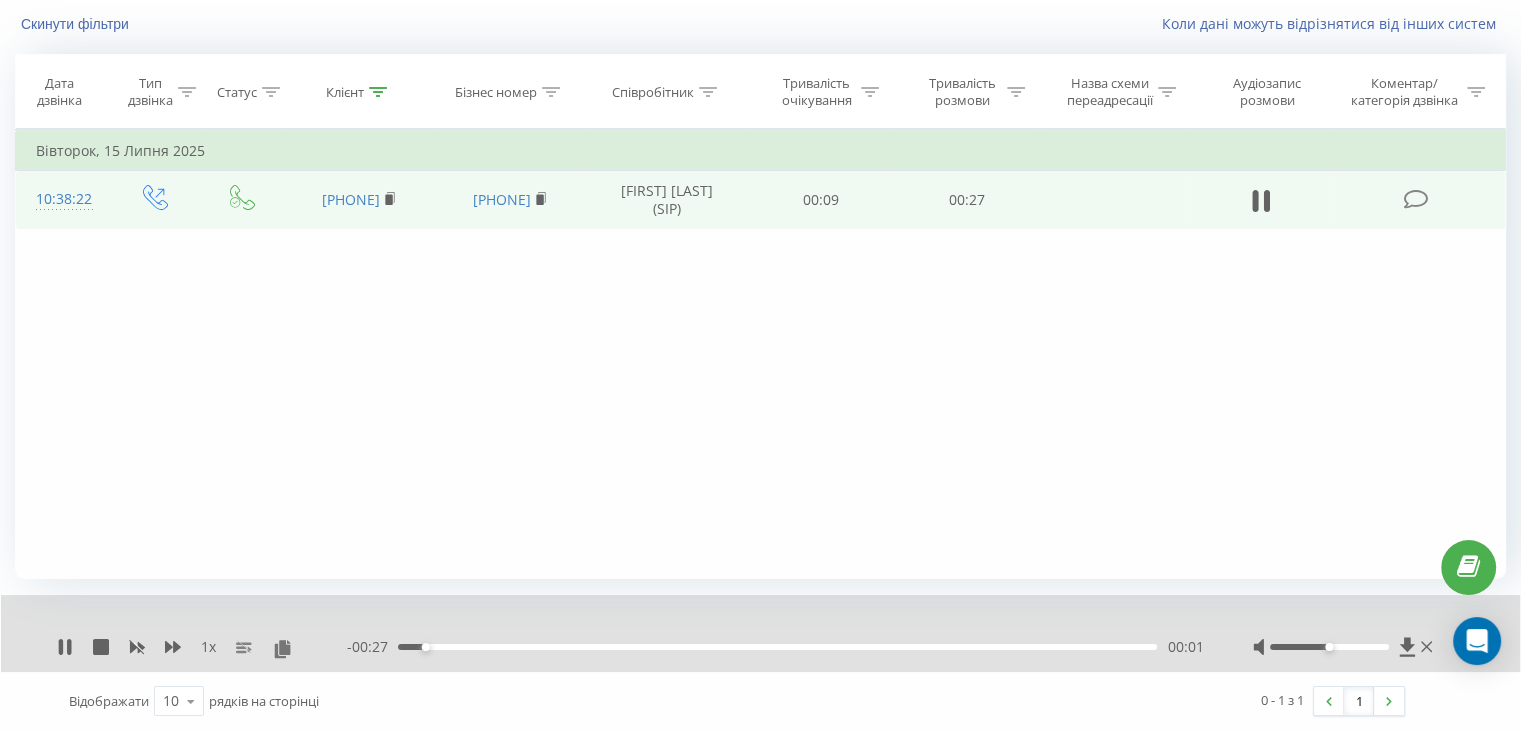 click at bounding box center (1329, 647) 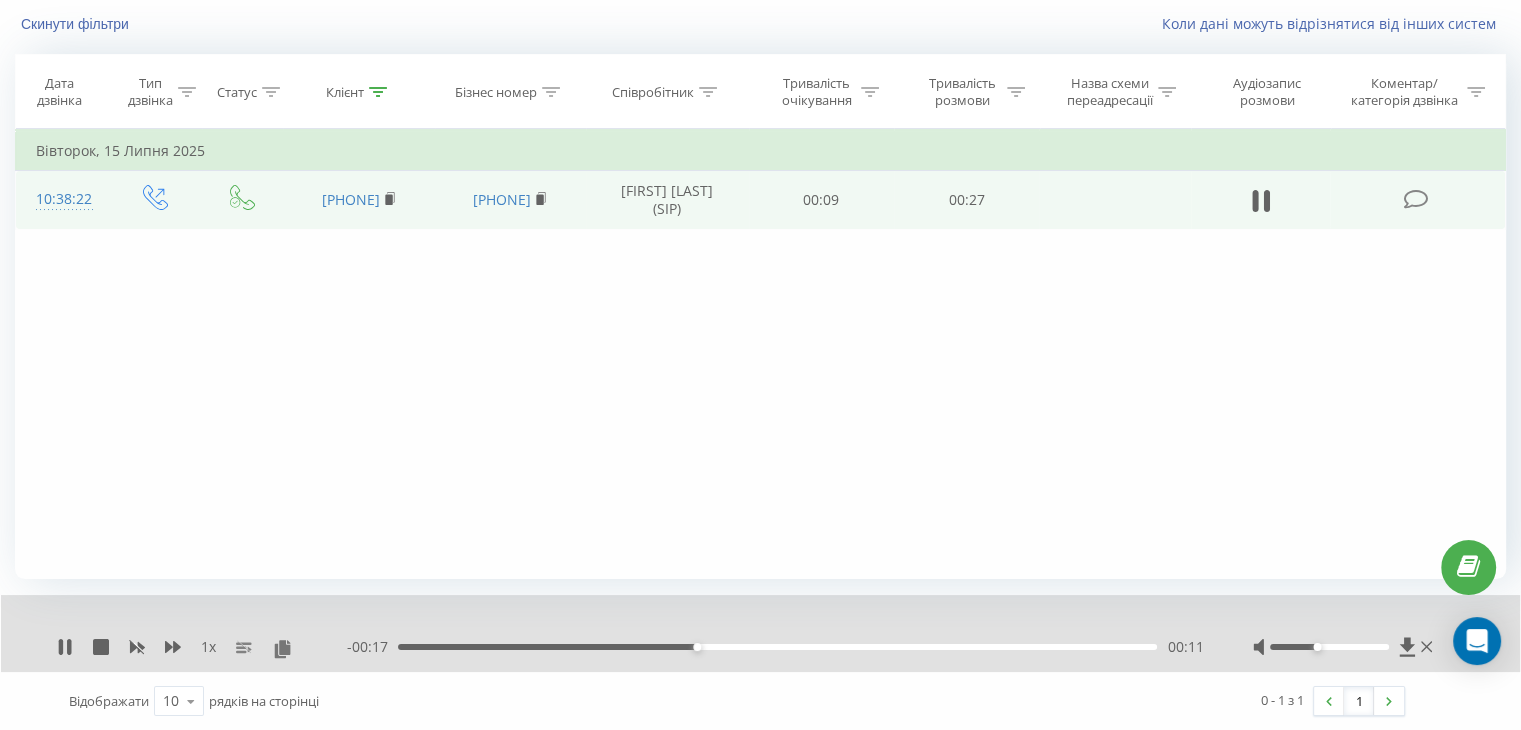 click at bounding box center [1329, 647] 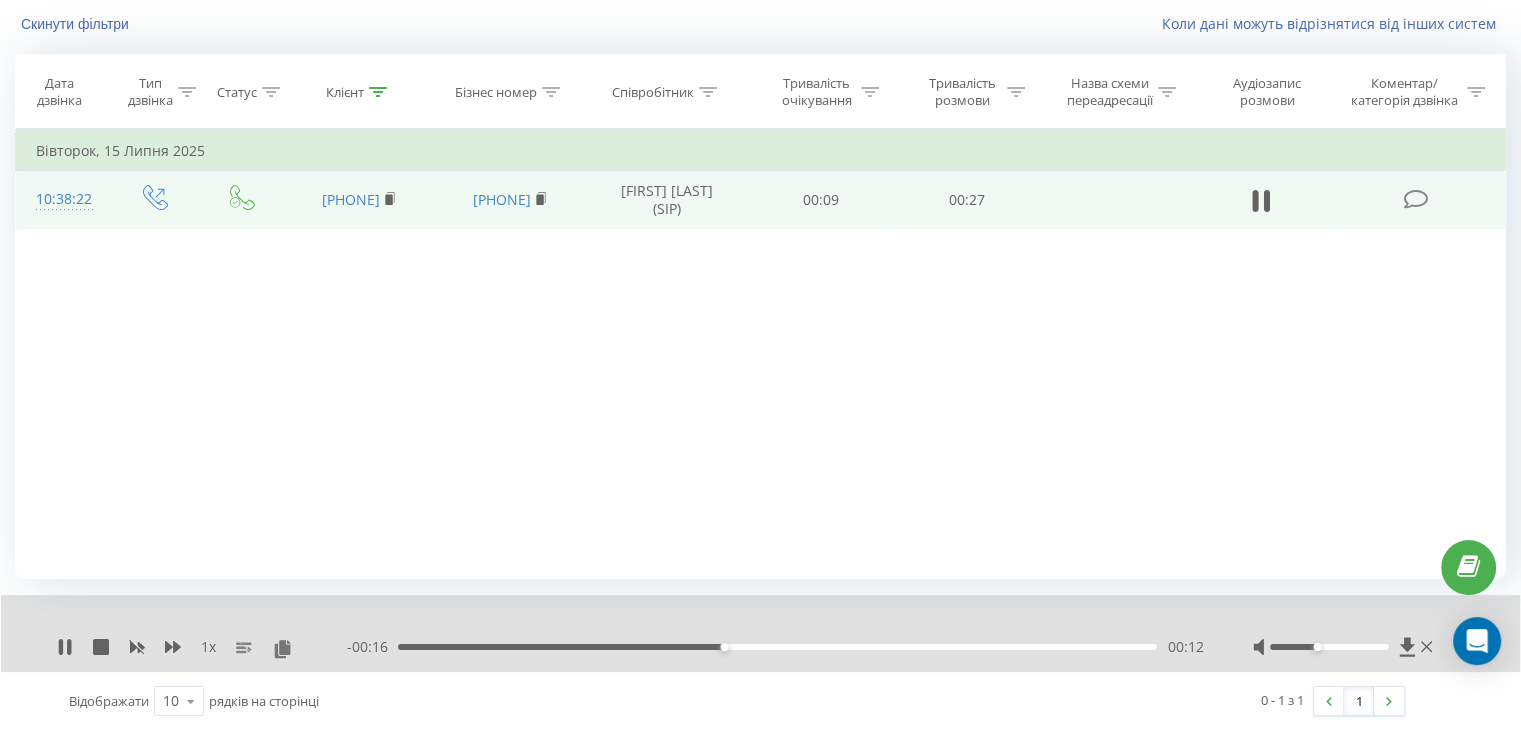 click at bounding box center (1345, 647) 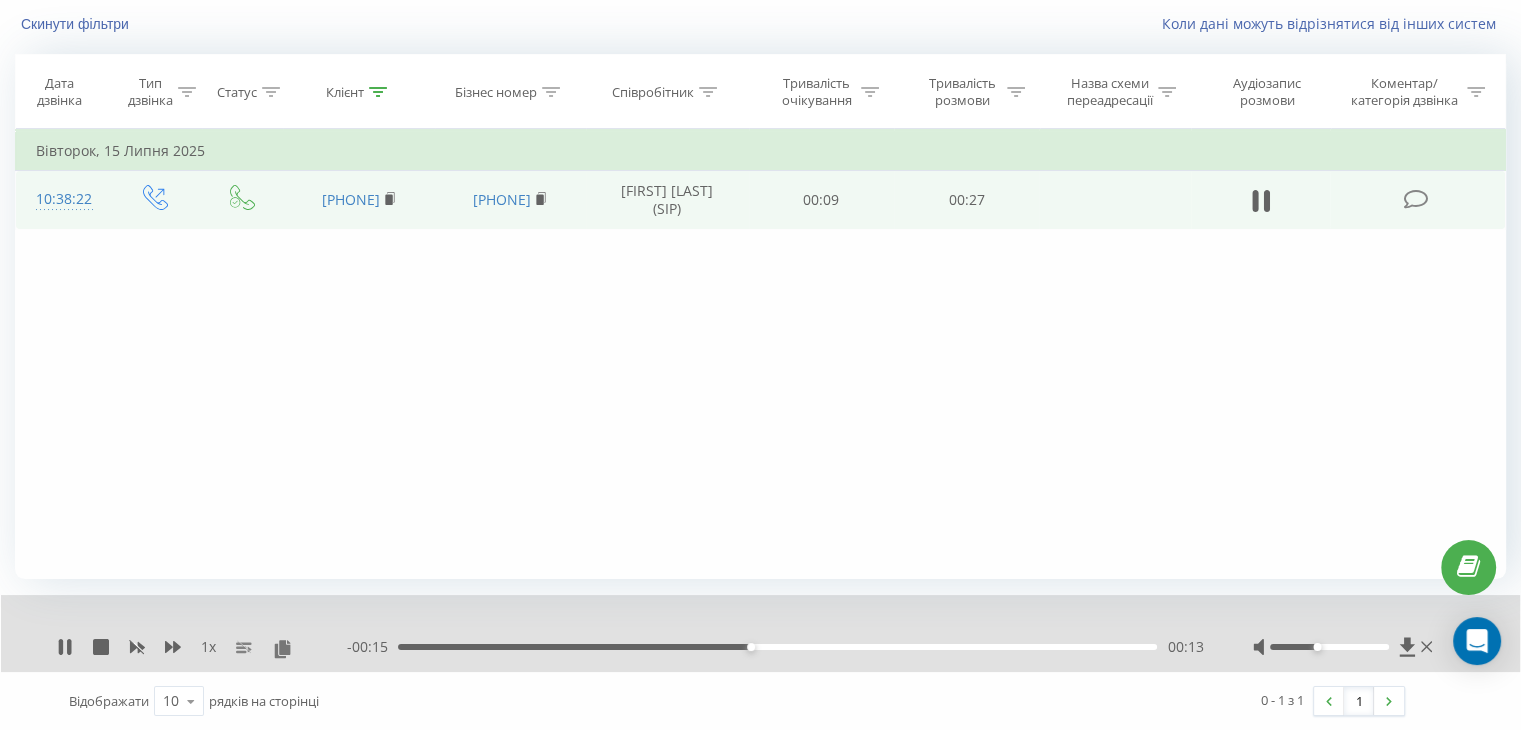 click at bounding box center (1345, 647) 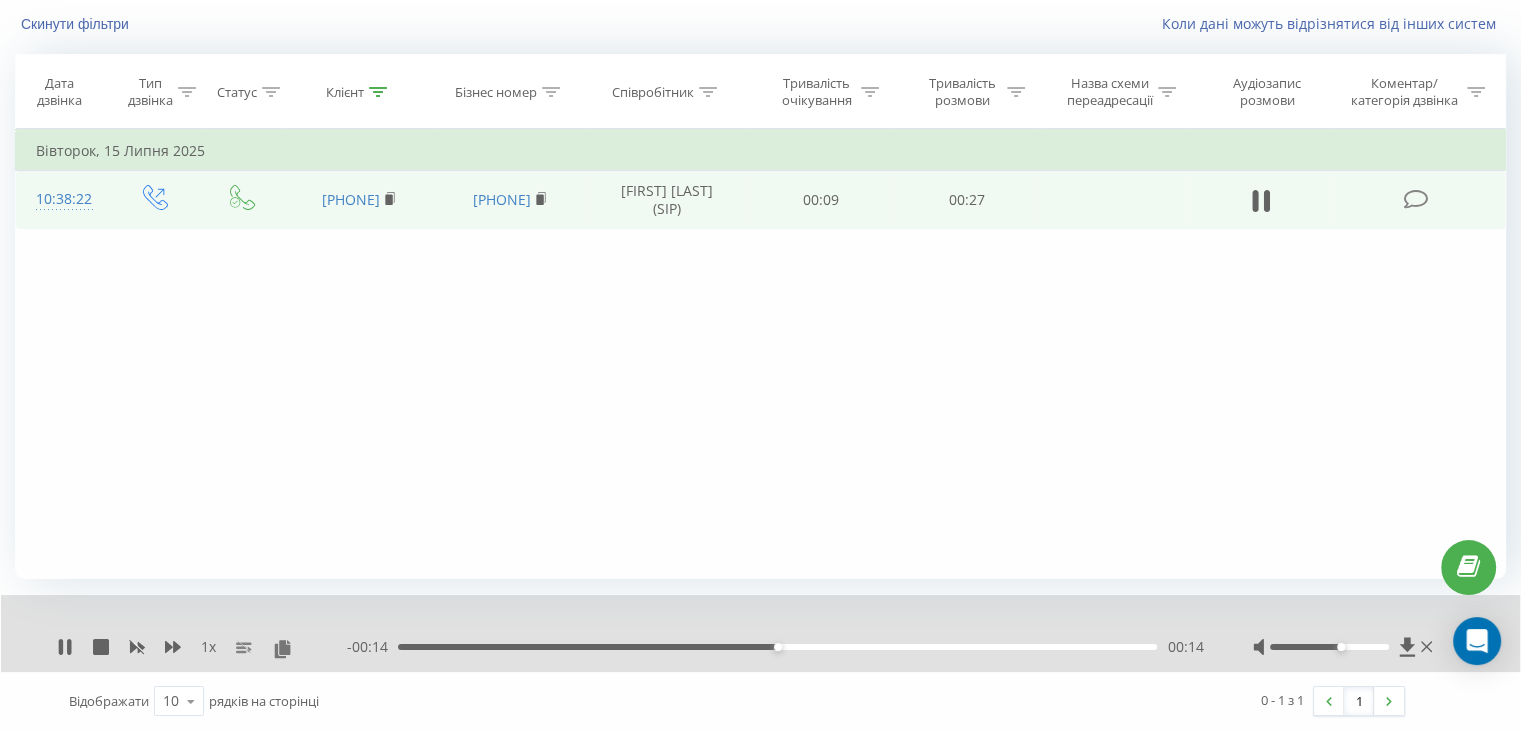 click at bounding box center [1329, 647] 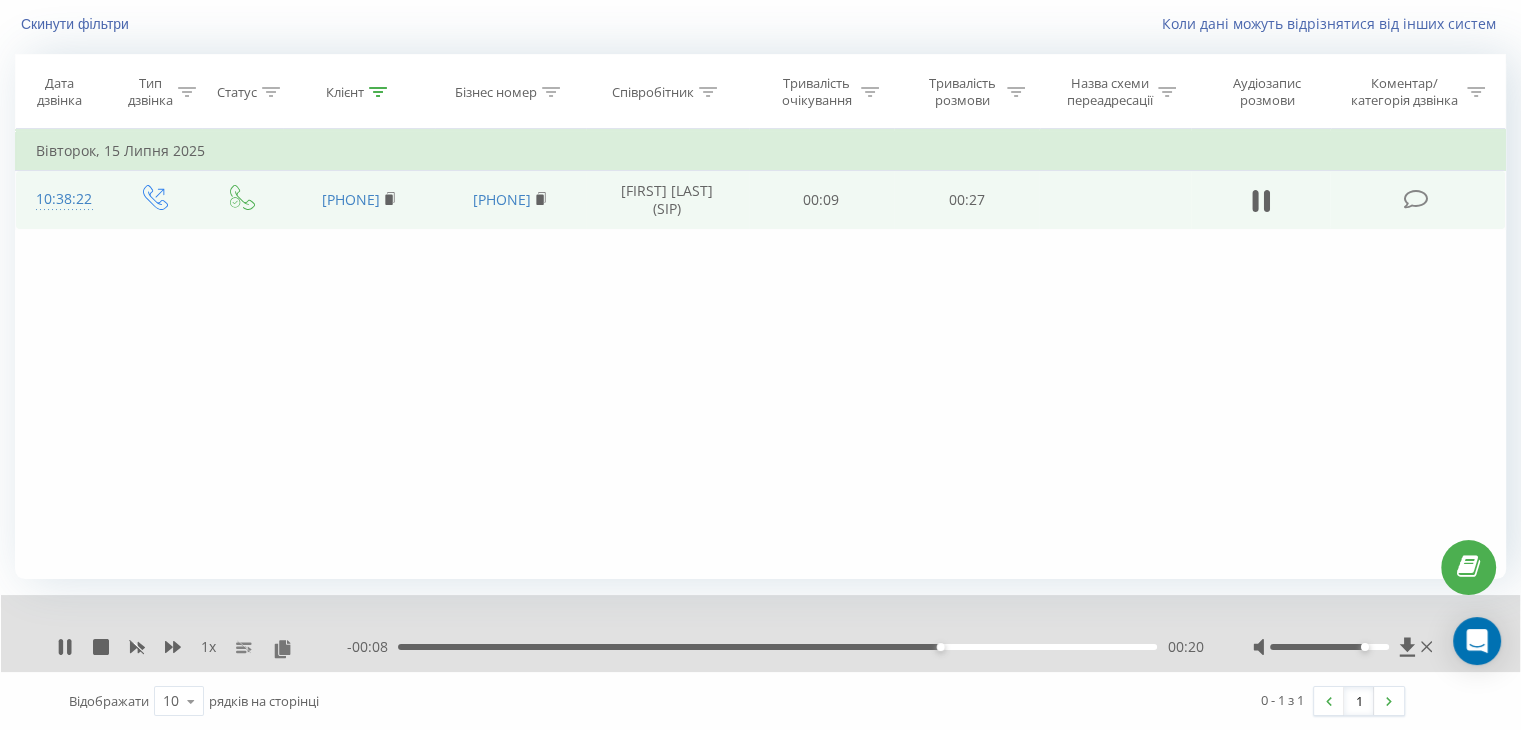 click at bounding box center [1329, 647] 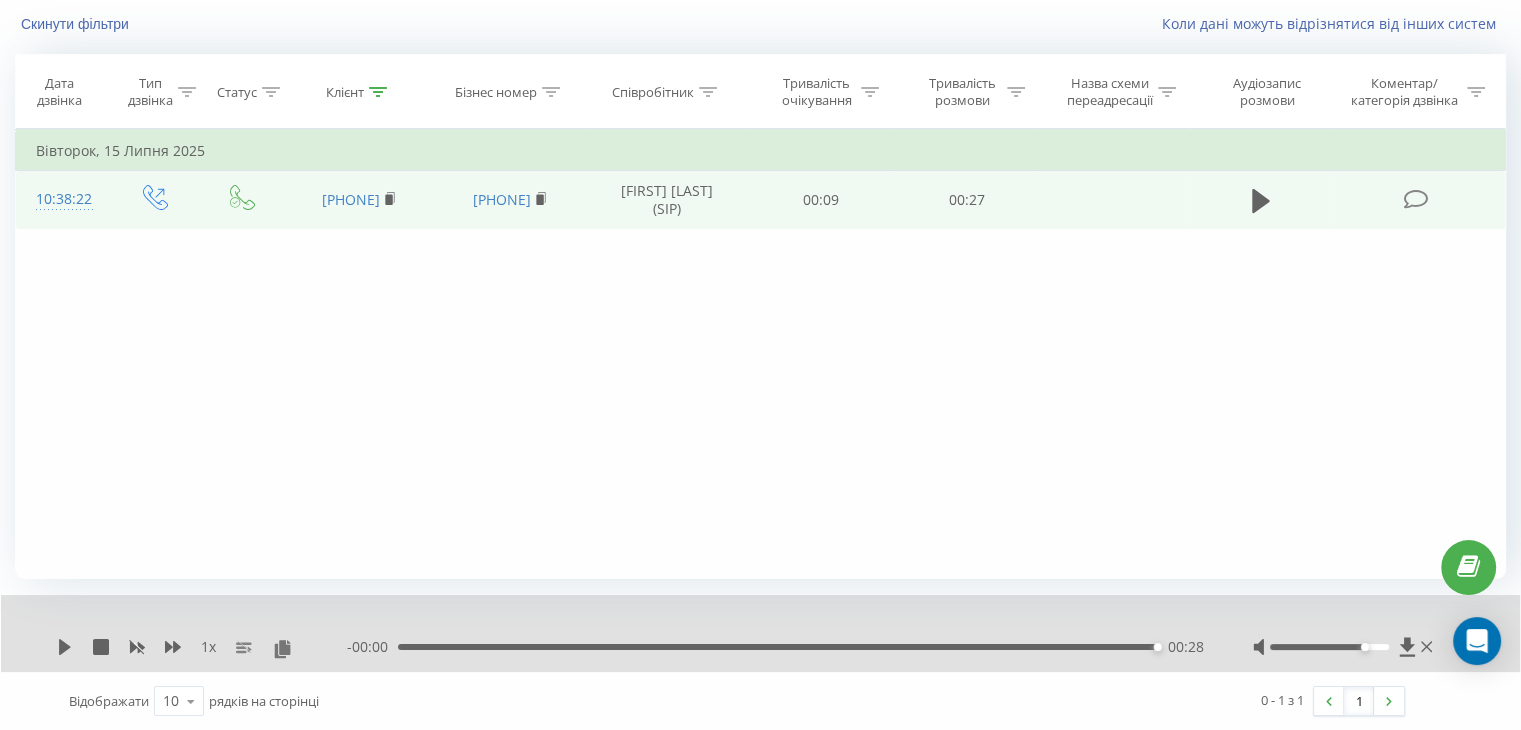 click on "1 x" at bounding box center (202, 647) 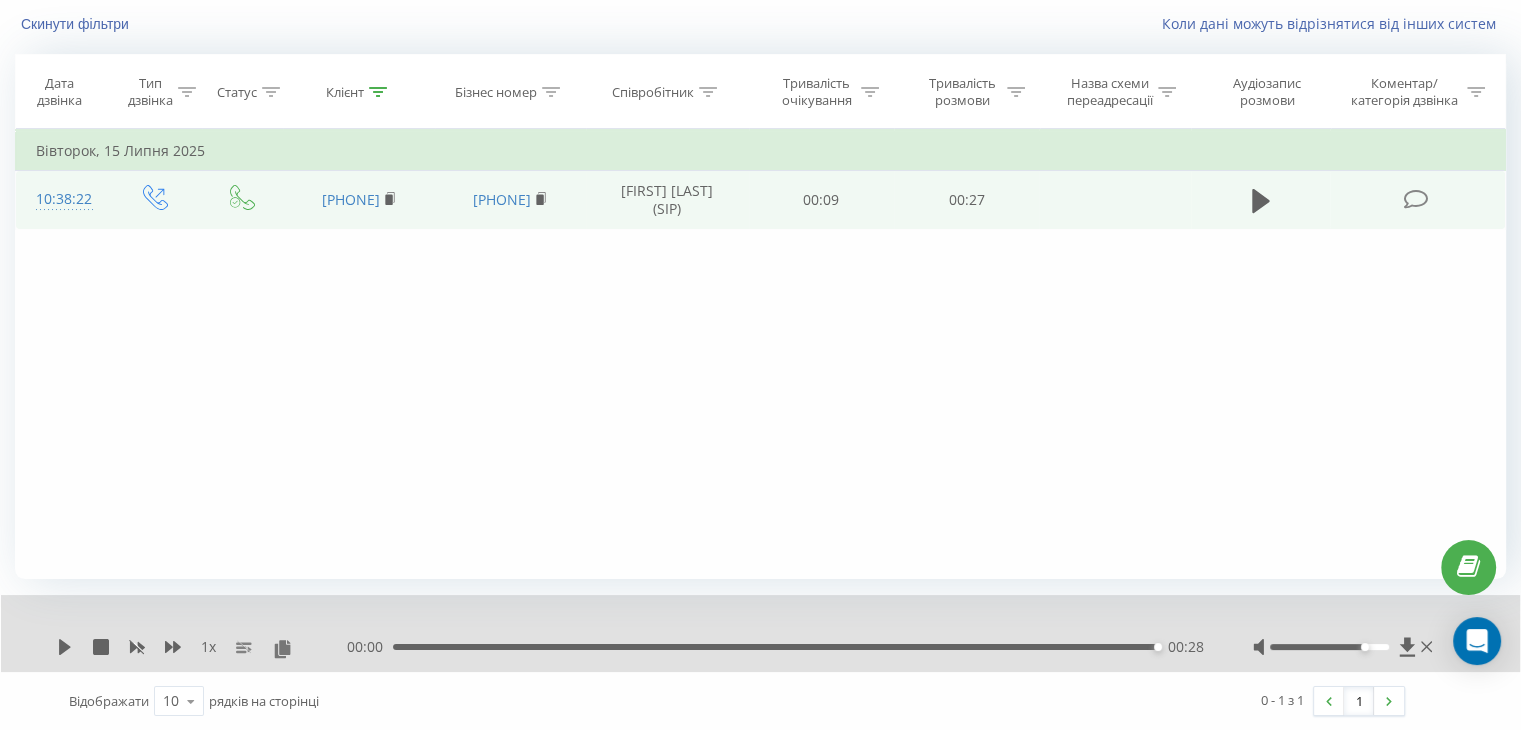 click on "1 x  00:00 00:28   00:28" at bounding box center [760, 633] 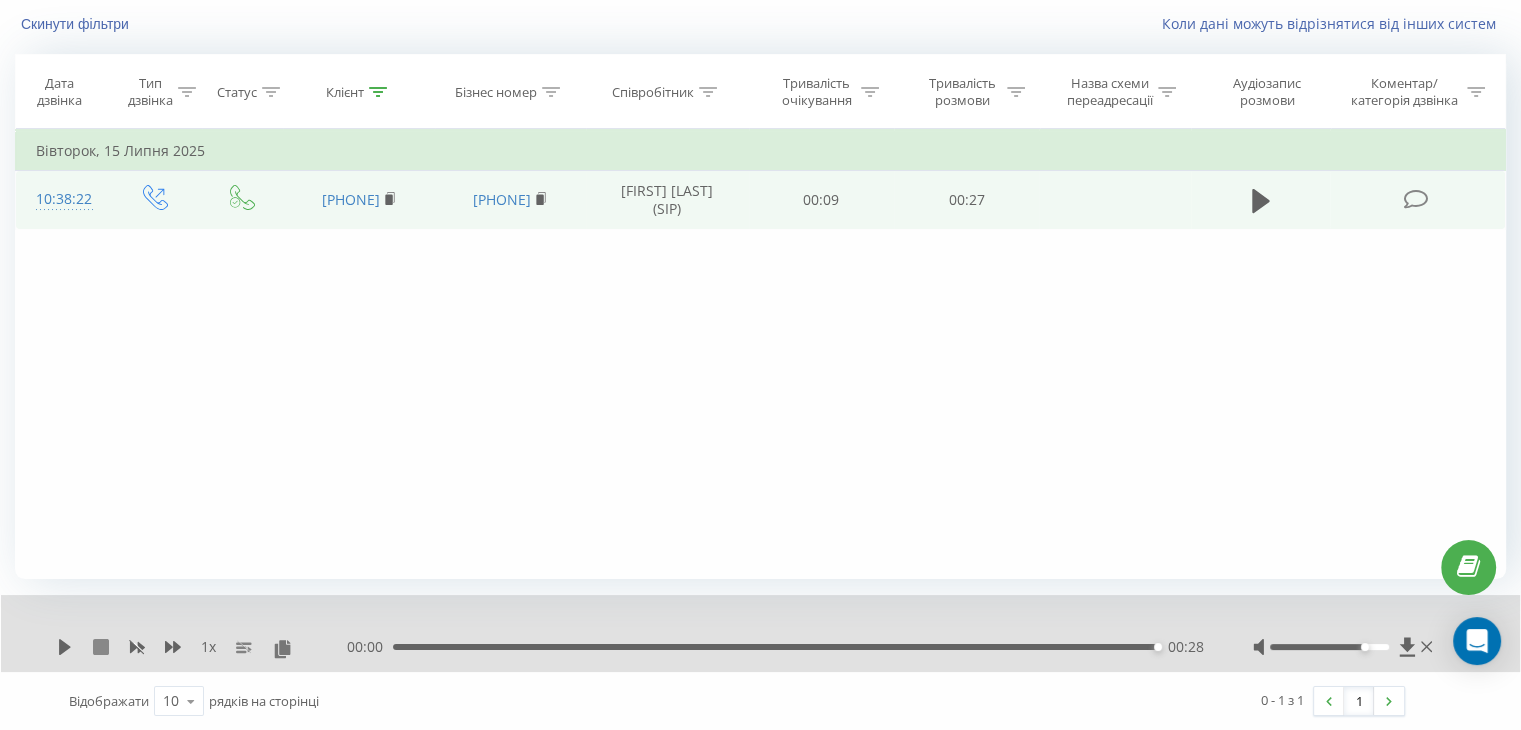 click 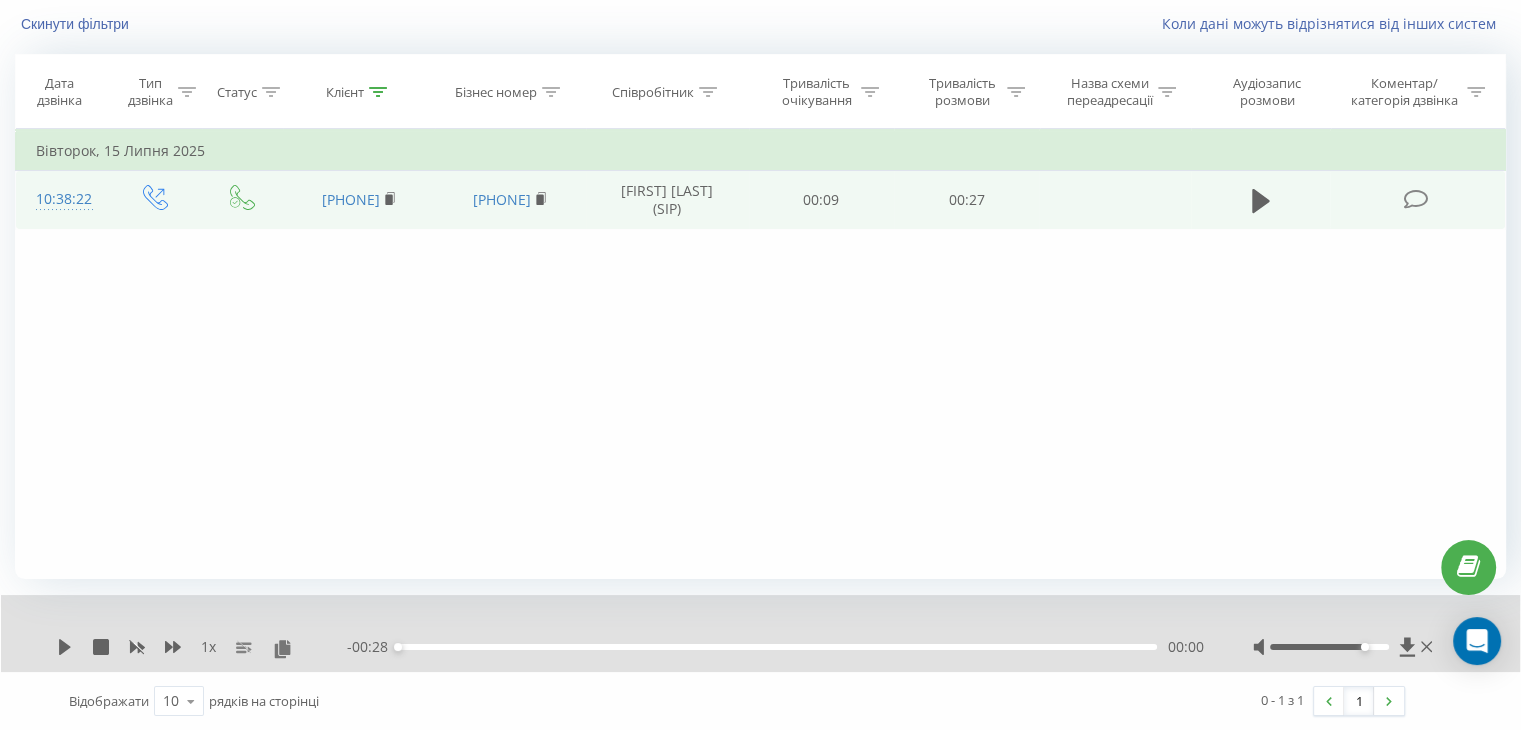 type 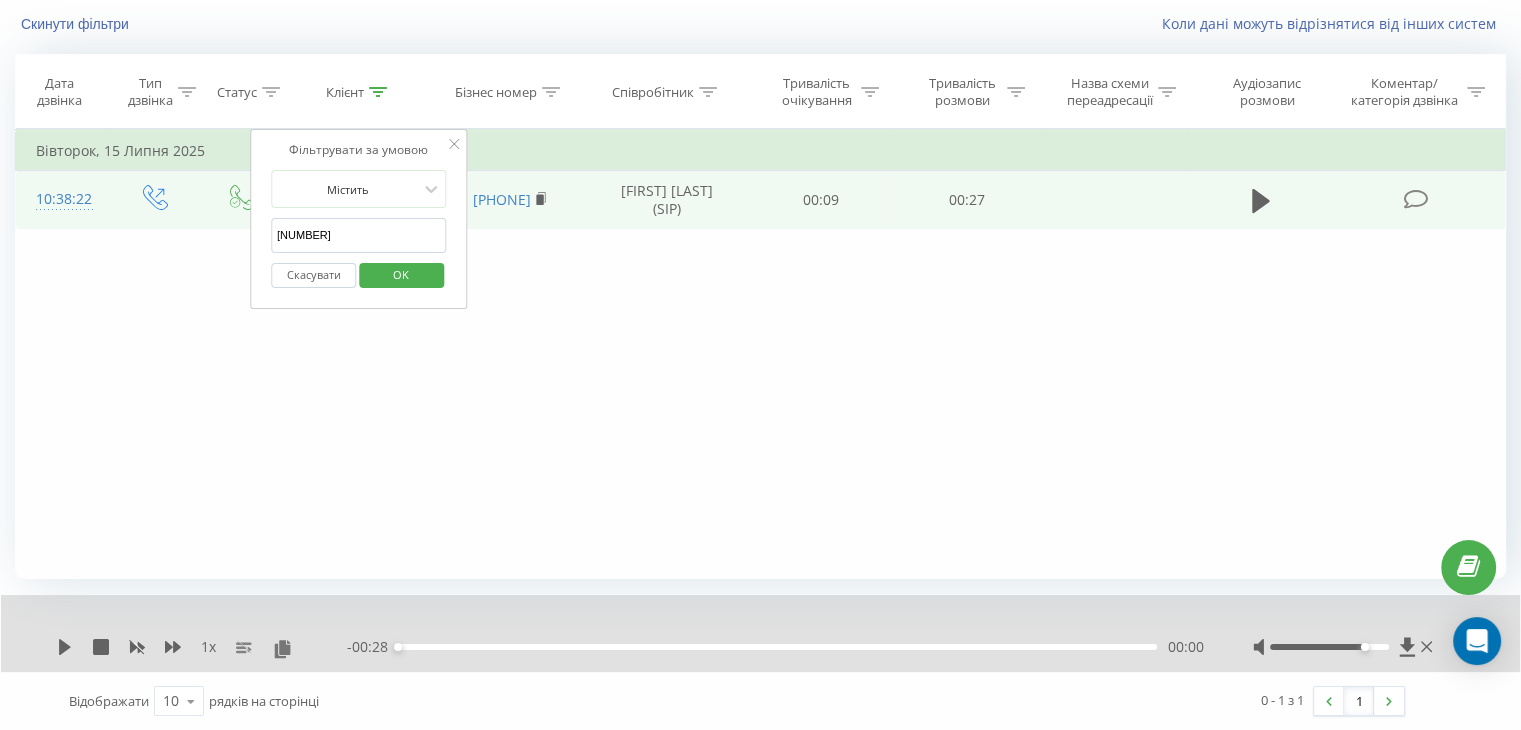 click on "Фільтрувати за умовою Містить [NUMBER] Скасувати OK" at bounding box center (359, 219) 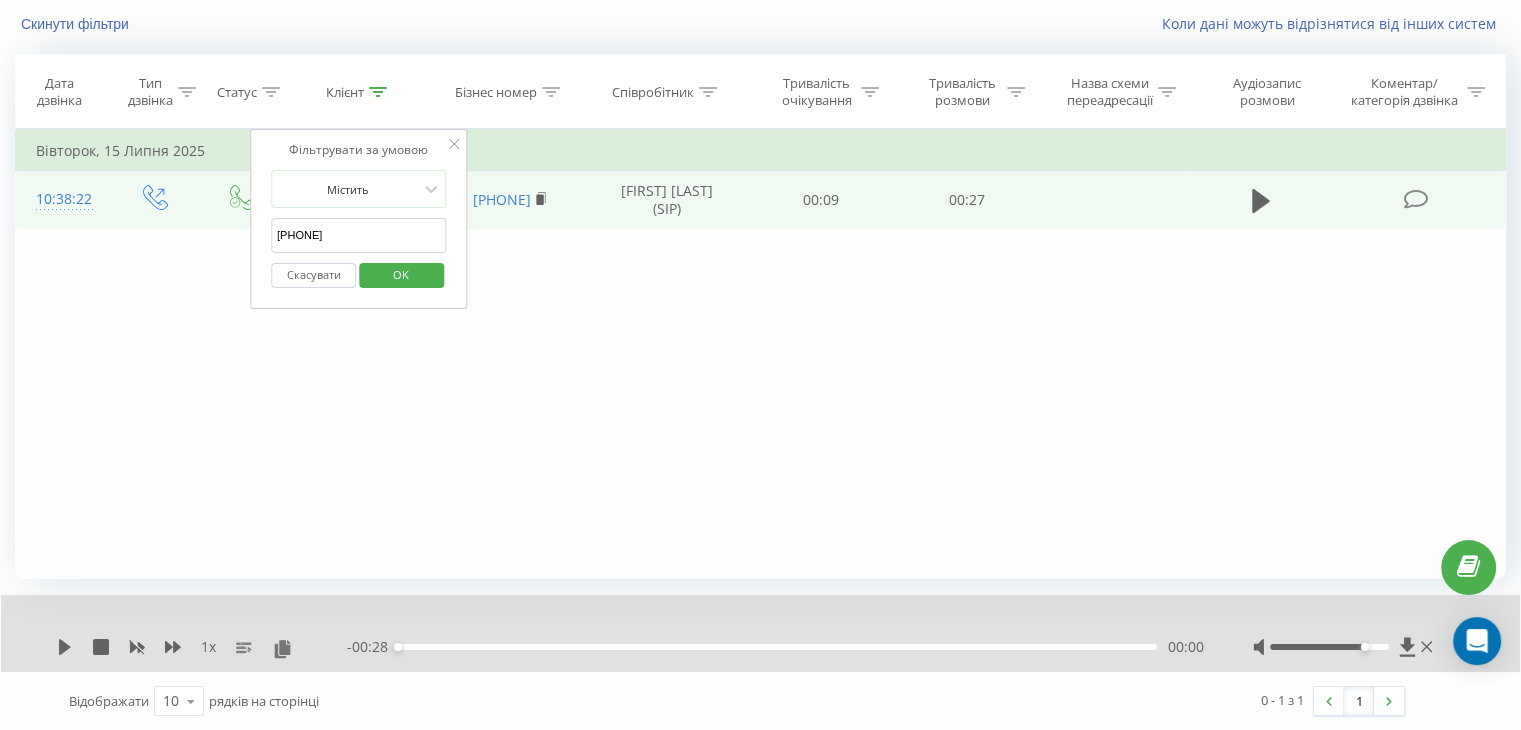 click on "OK" at bounding box center [401, 274] 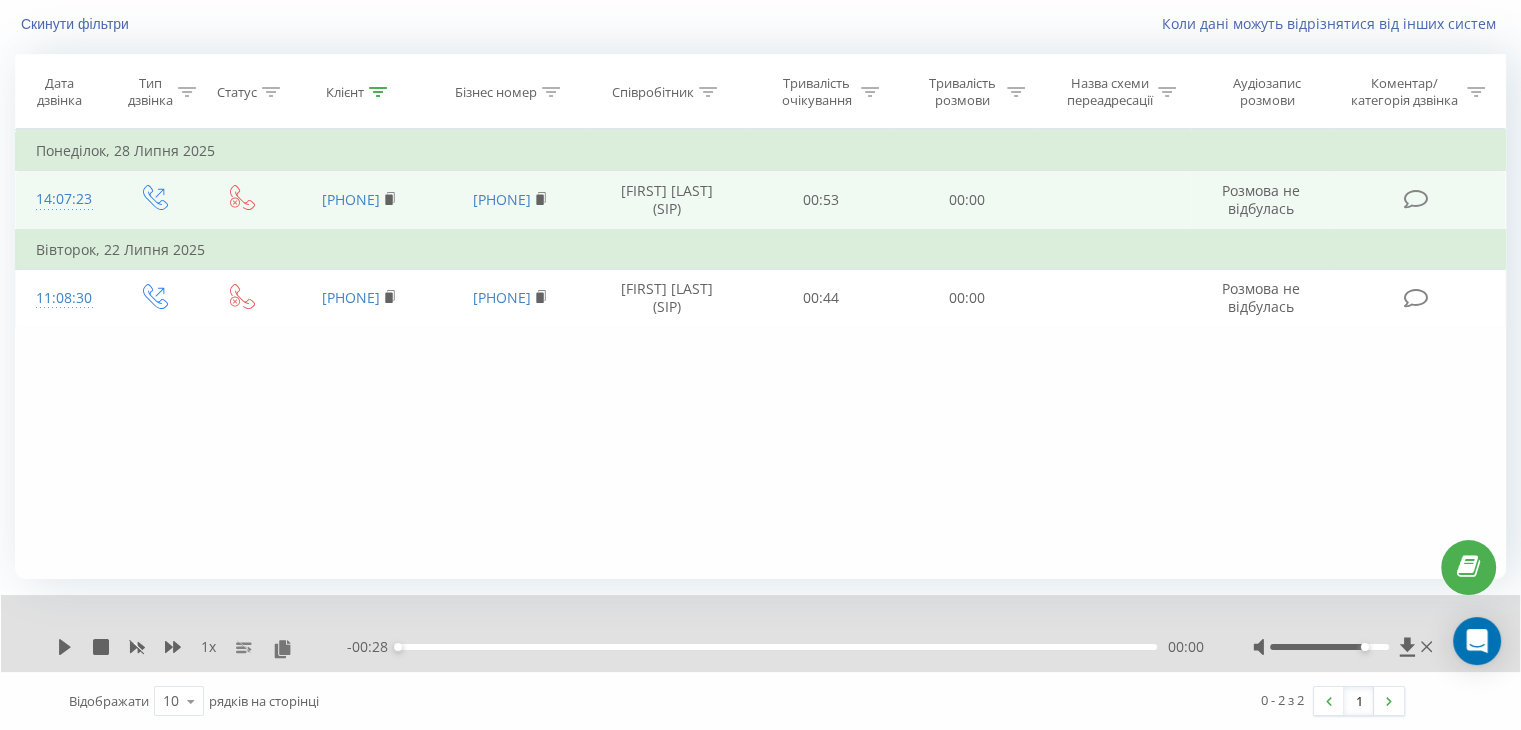 click 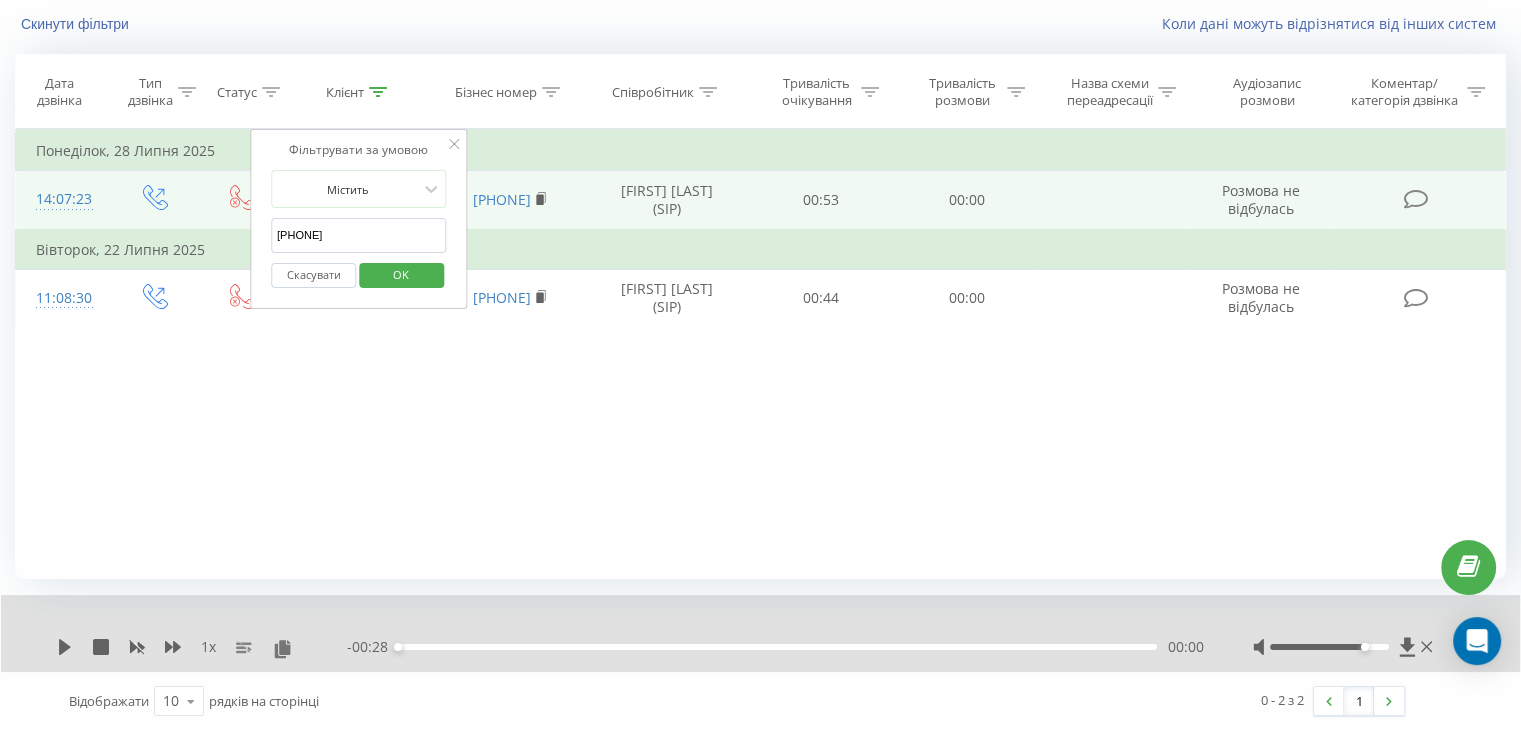 click on "[PHONE]" at bounding box center [359, 235] 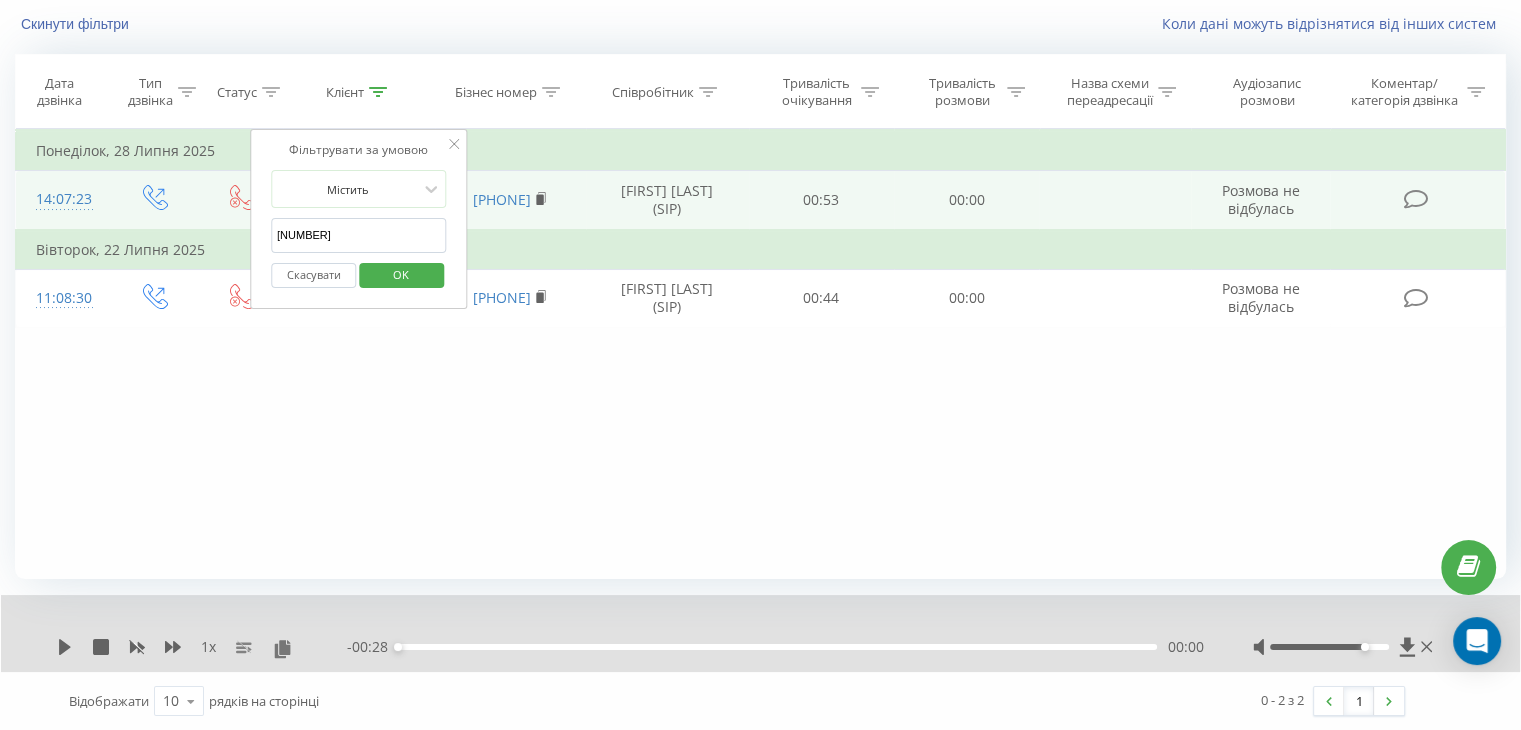 click on "OK" at bounding box center (401, 274) 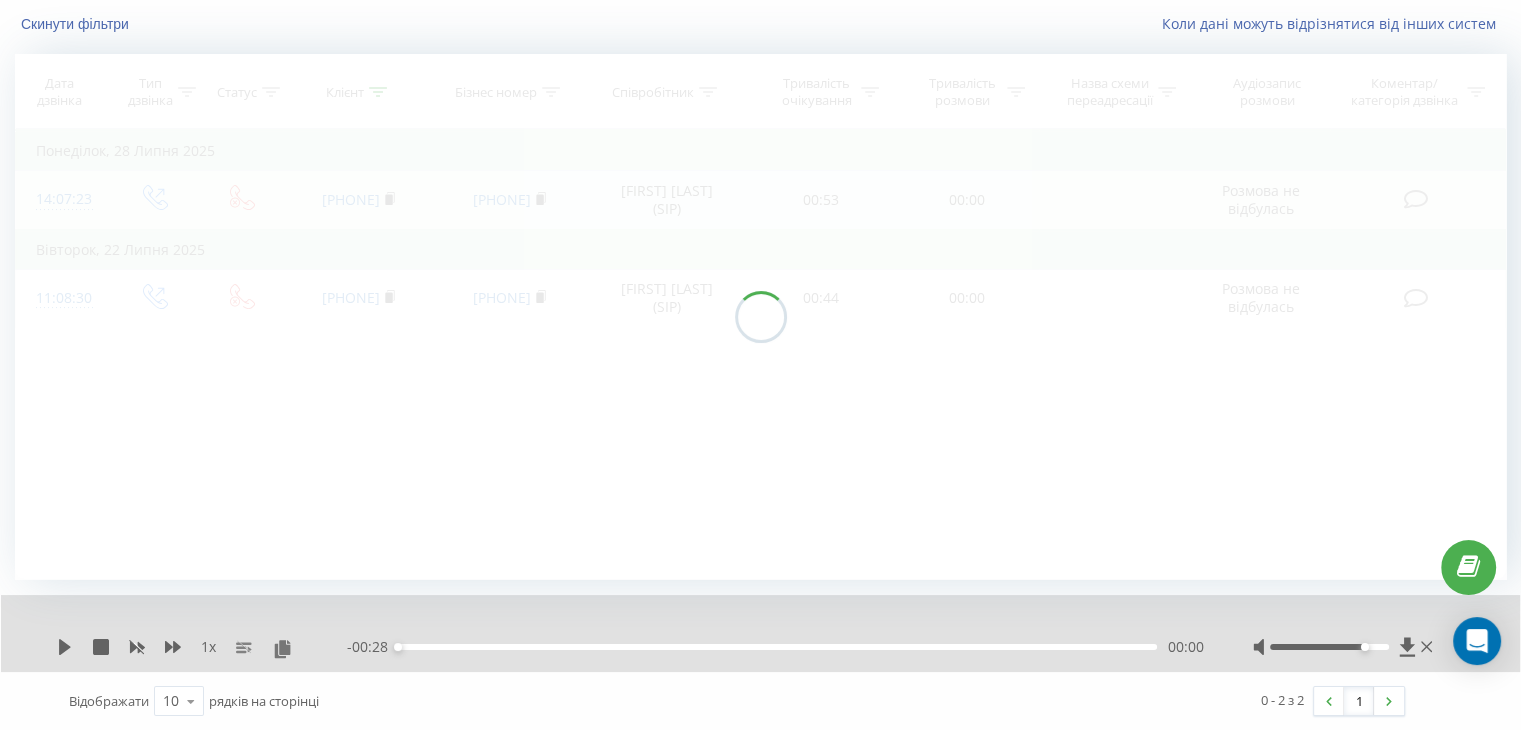 scroll, scrollTop: 71, scrollLeft: 0, axis: vertical 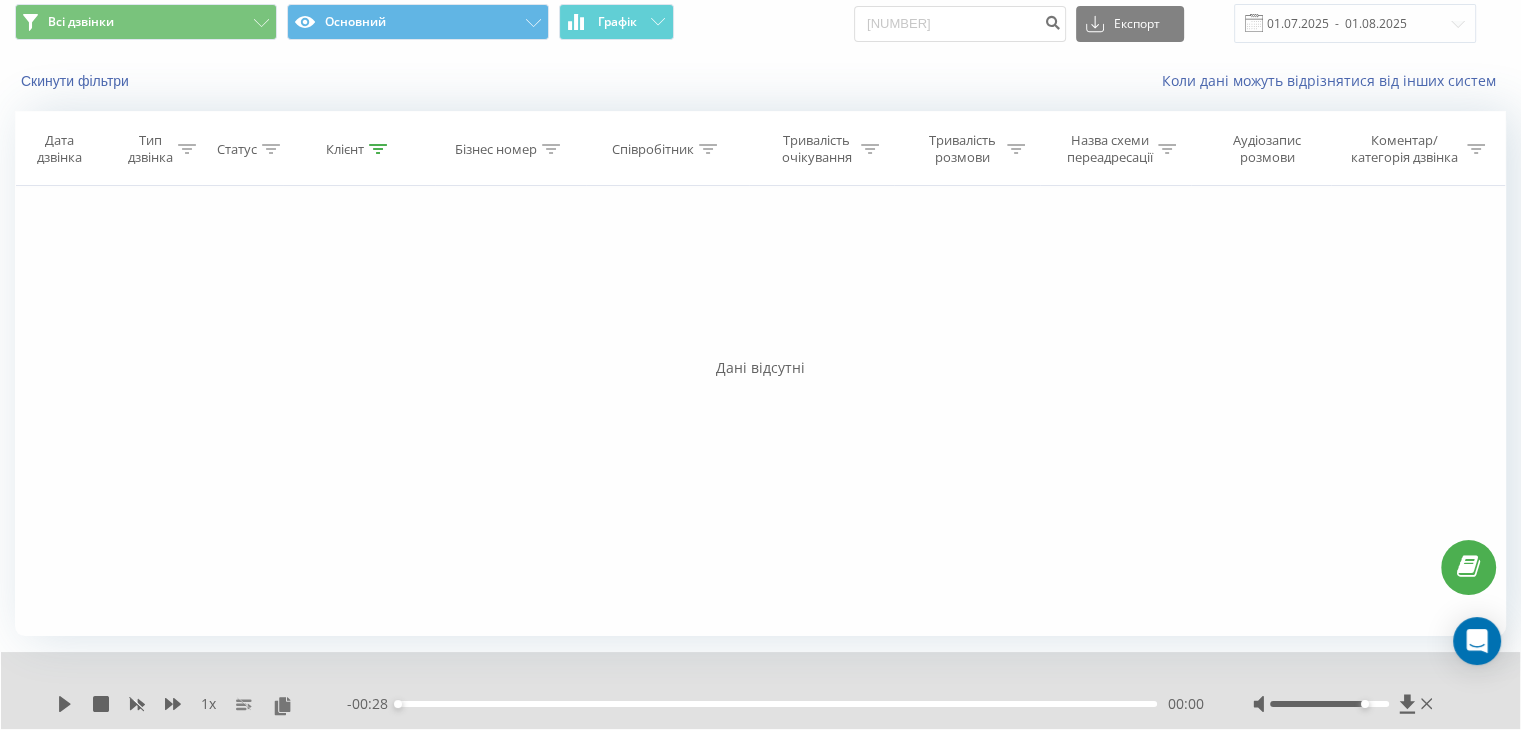 click at bounding box center [378, 149] 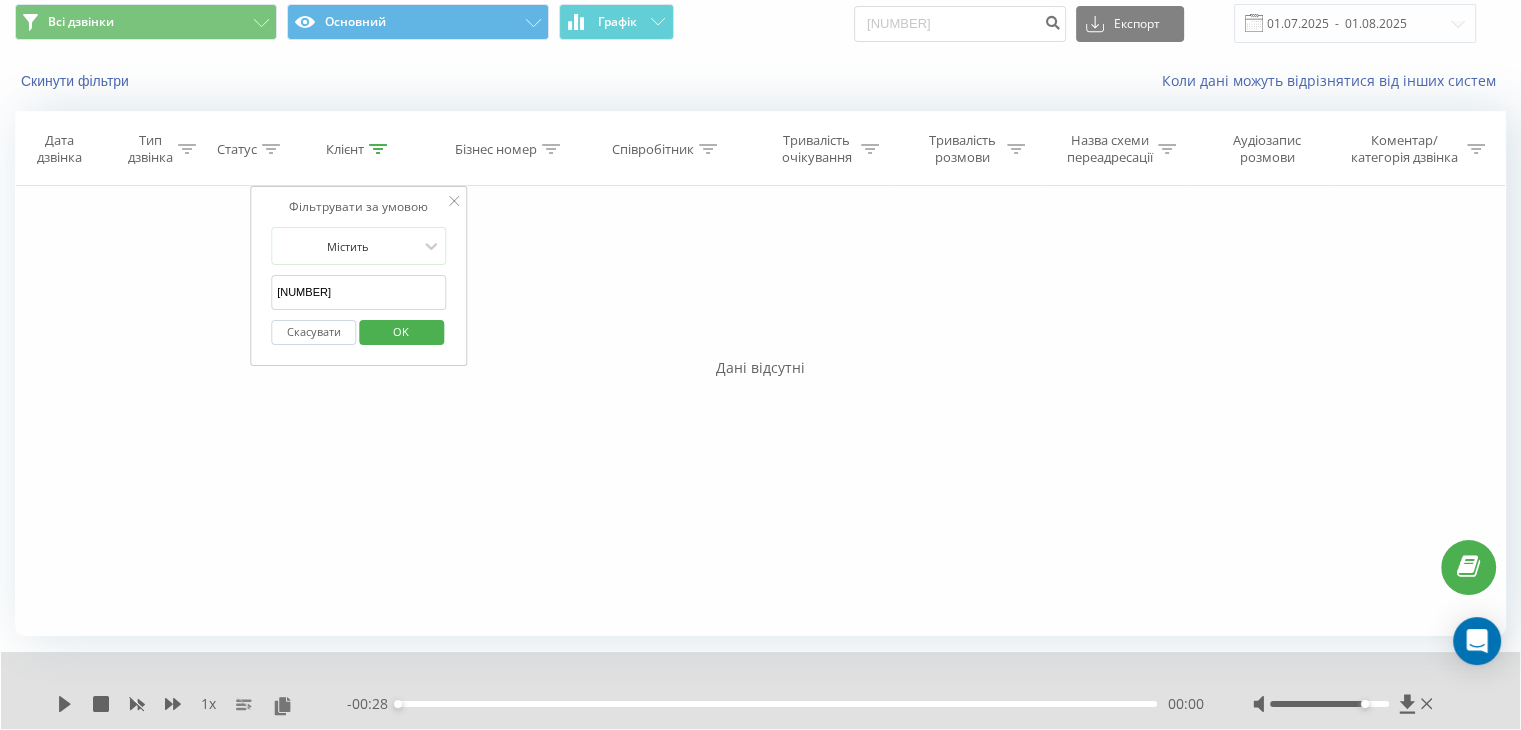 click on "[NUMBER]" at bounding box center [359, 292] 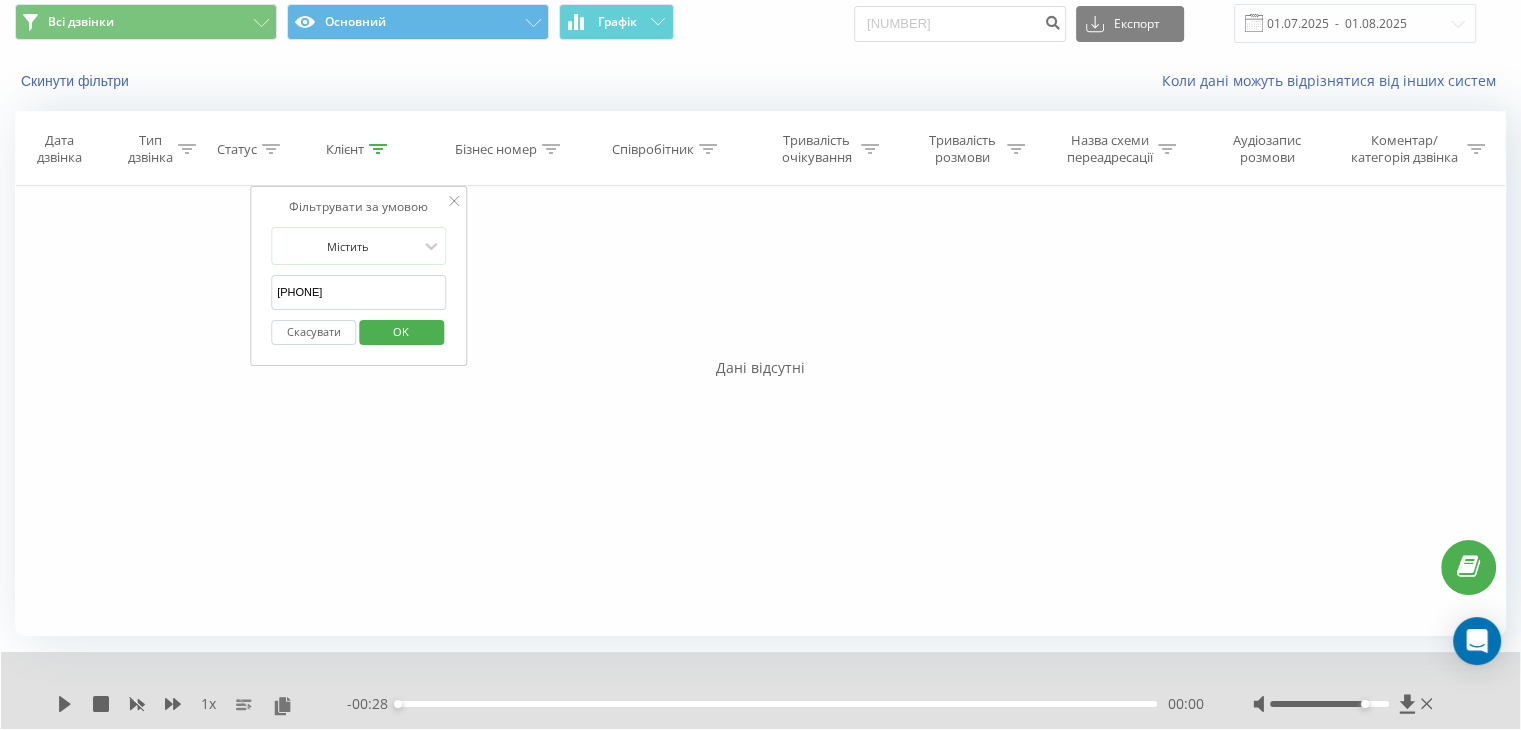 click on "OK" at bounding box center [401, 331] 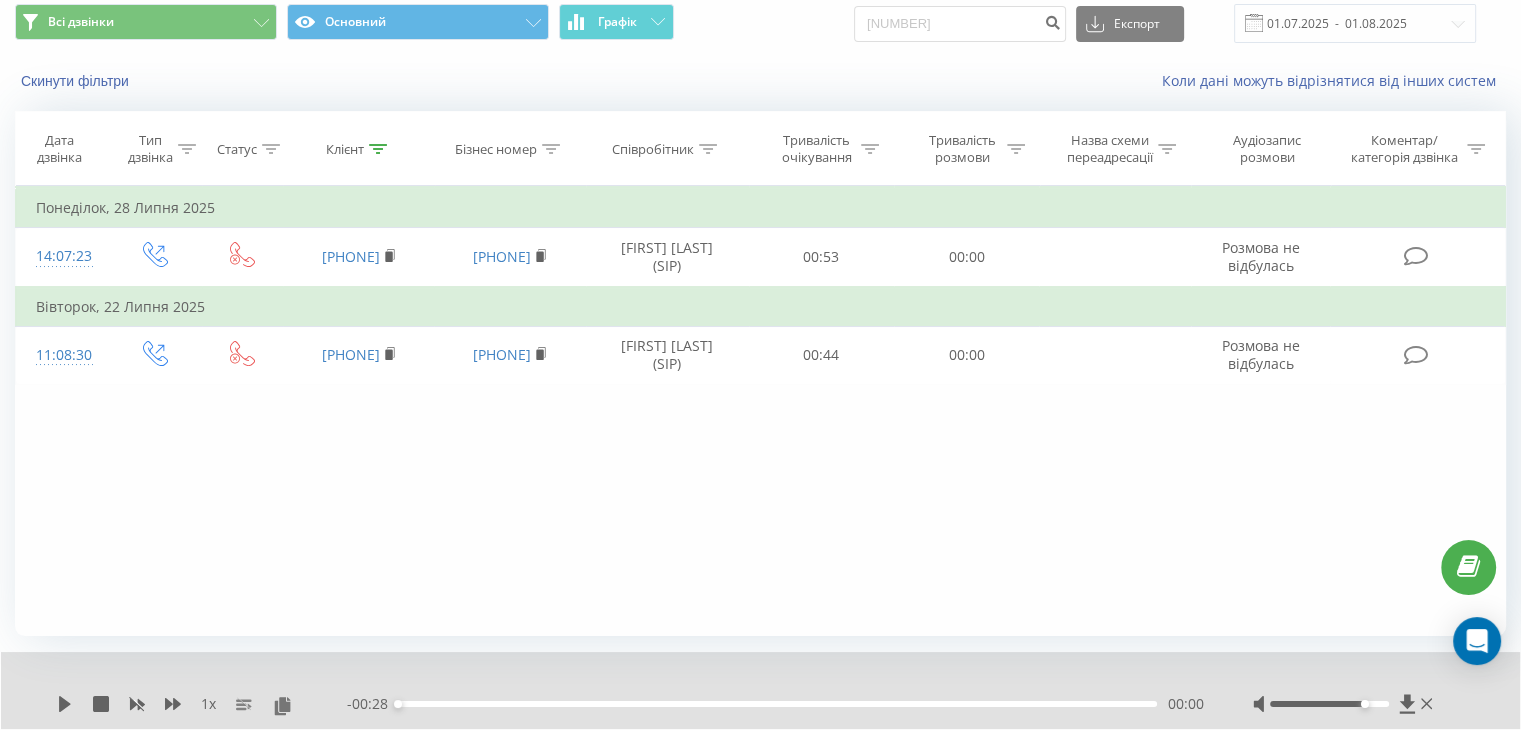 drag, startPoint x: 737, startPoint y: 286, endPoint x: 683, endPoint y: 332, distance: 70.93659 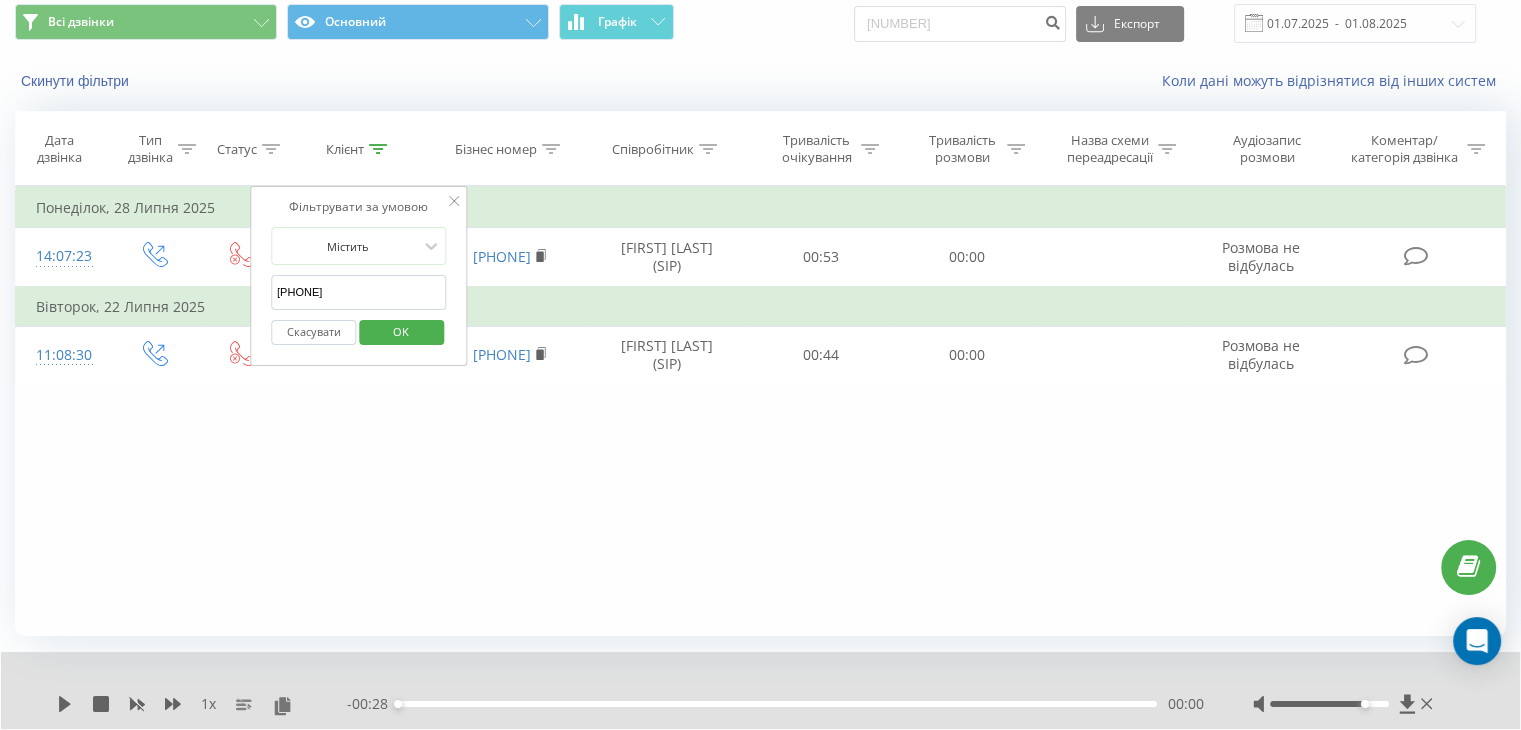 click on "[PHONE]" at bounding box center (359, 292) 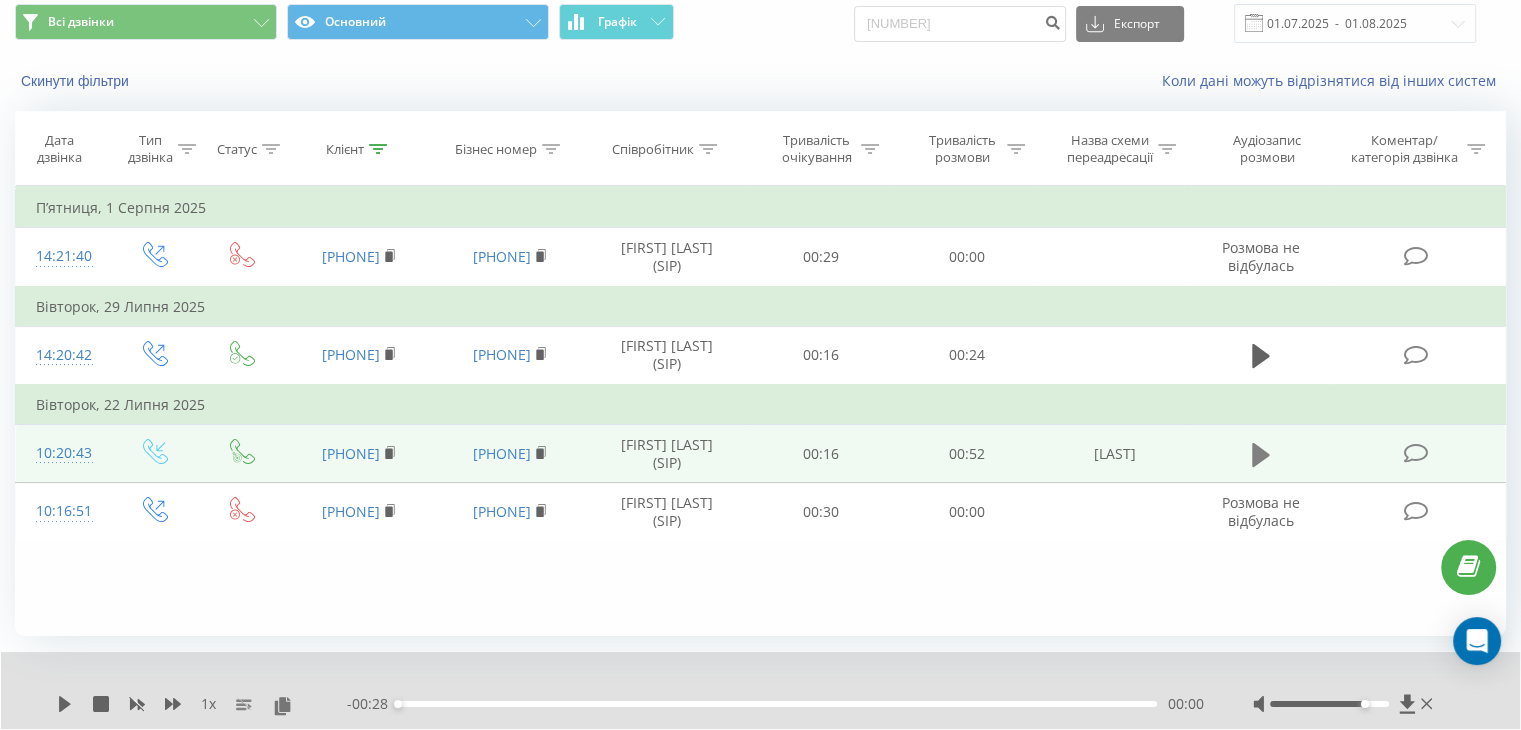 click 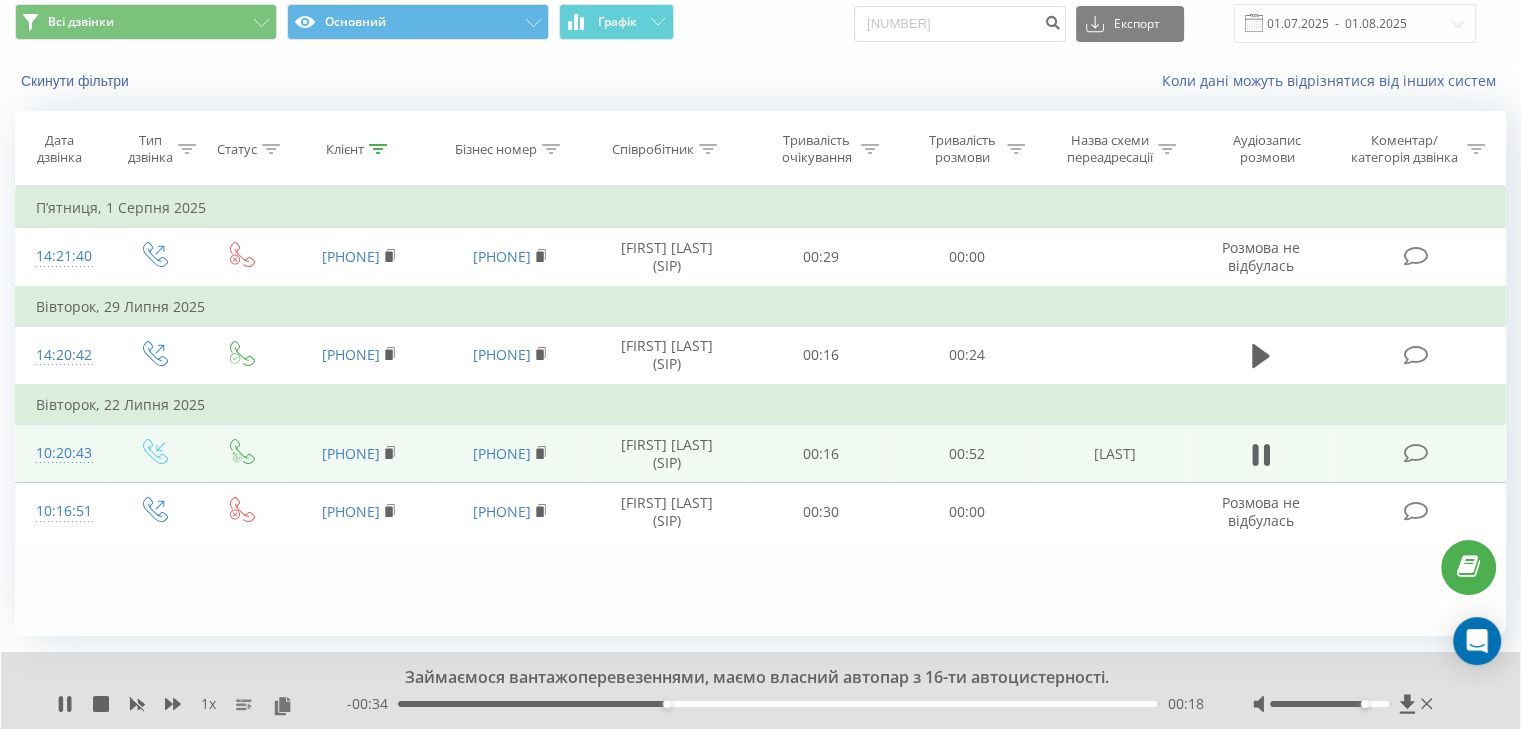 click on "00:18" at bounding box center [777, 704] 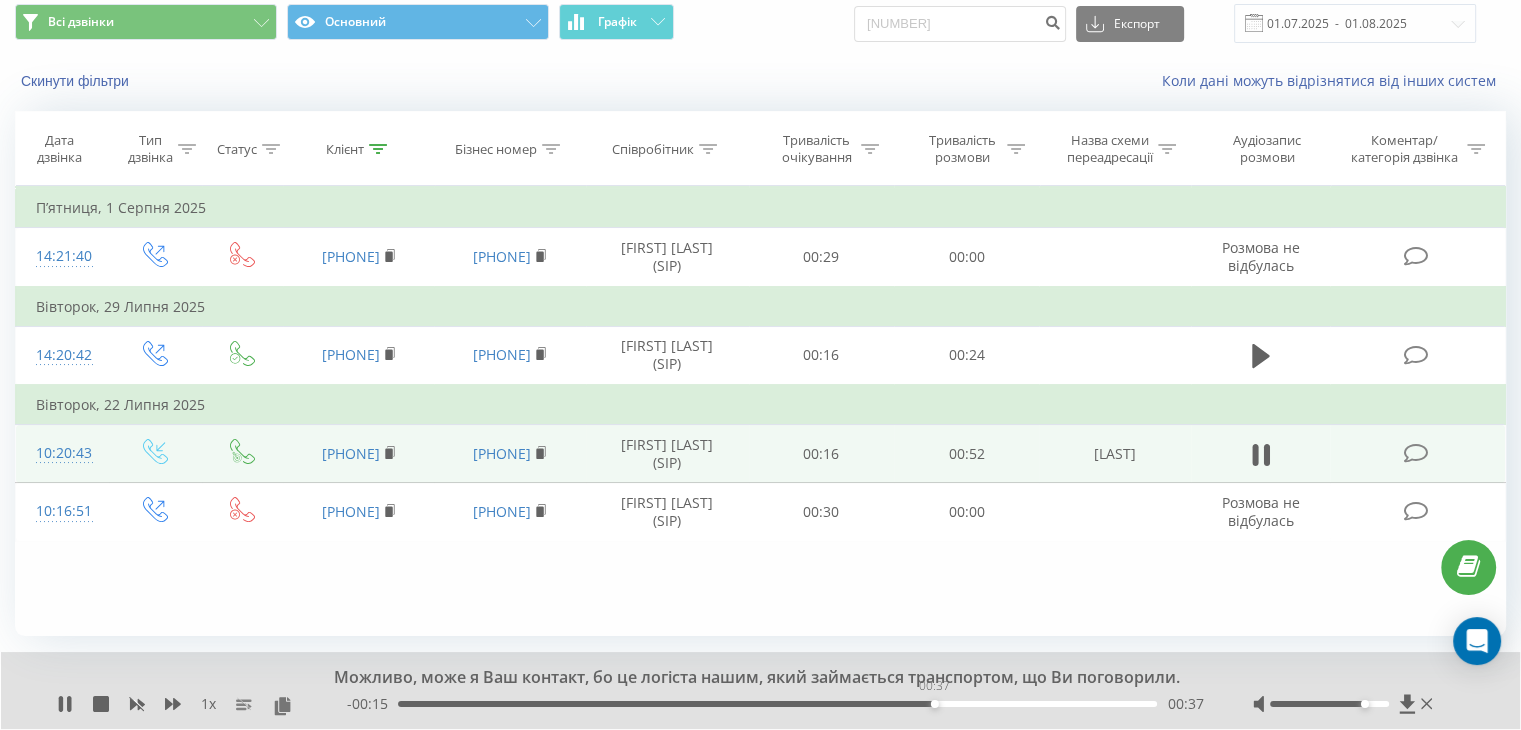 click on "00:37" at bounding box center (777, 704) 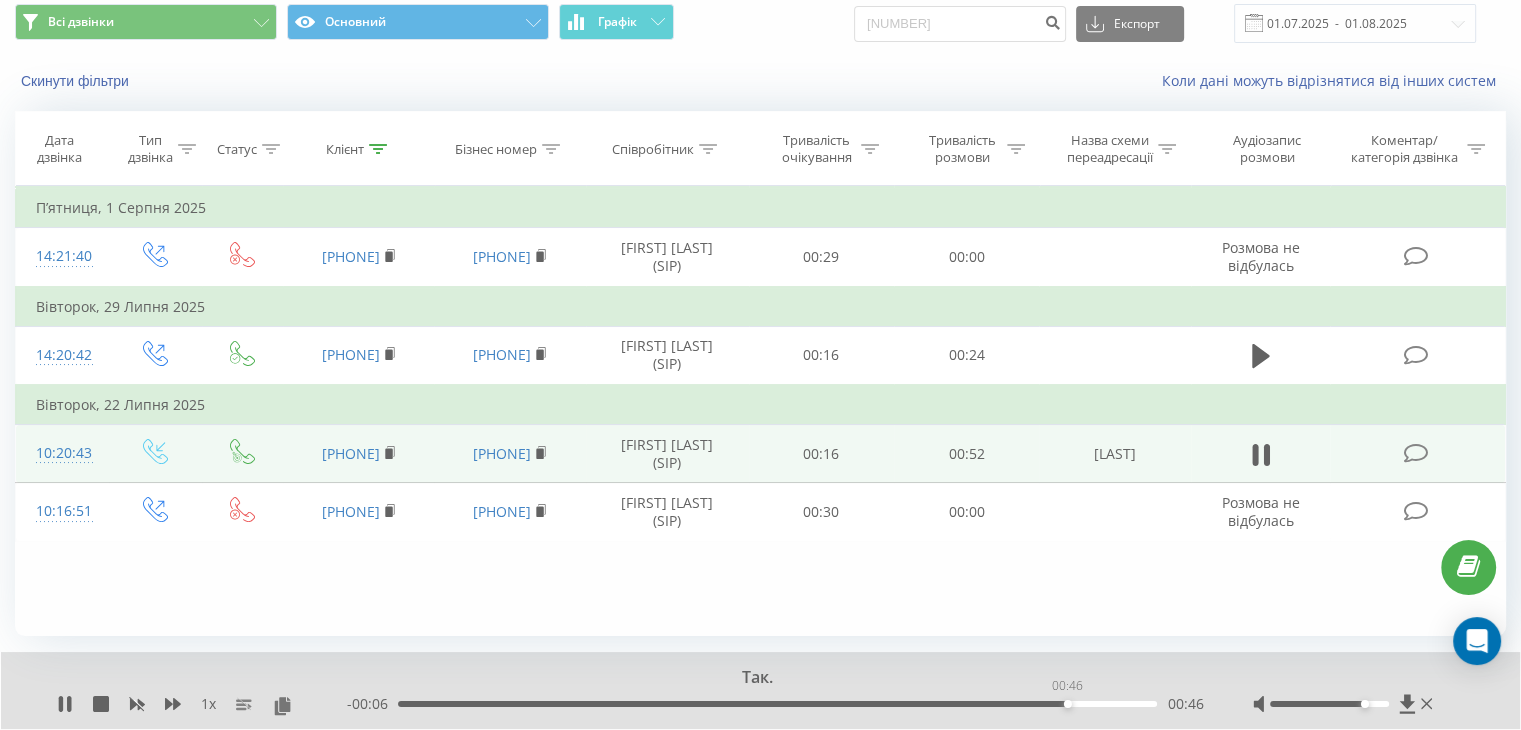 click on "00:46" at bounding box center [777, 704] 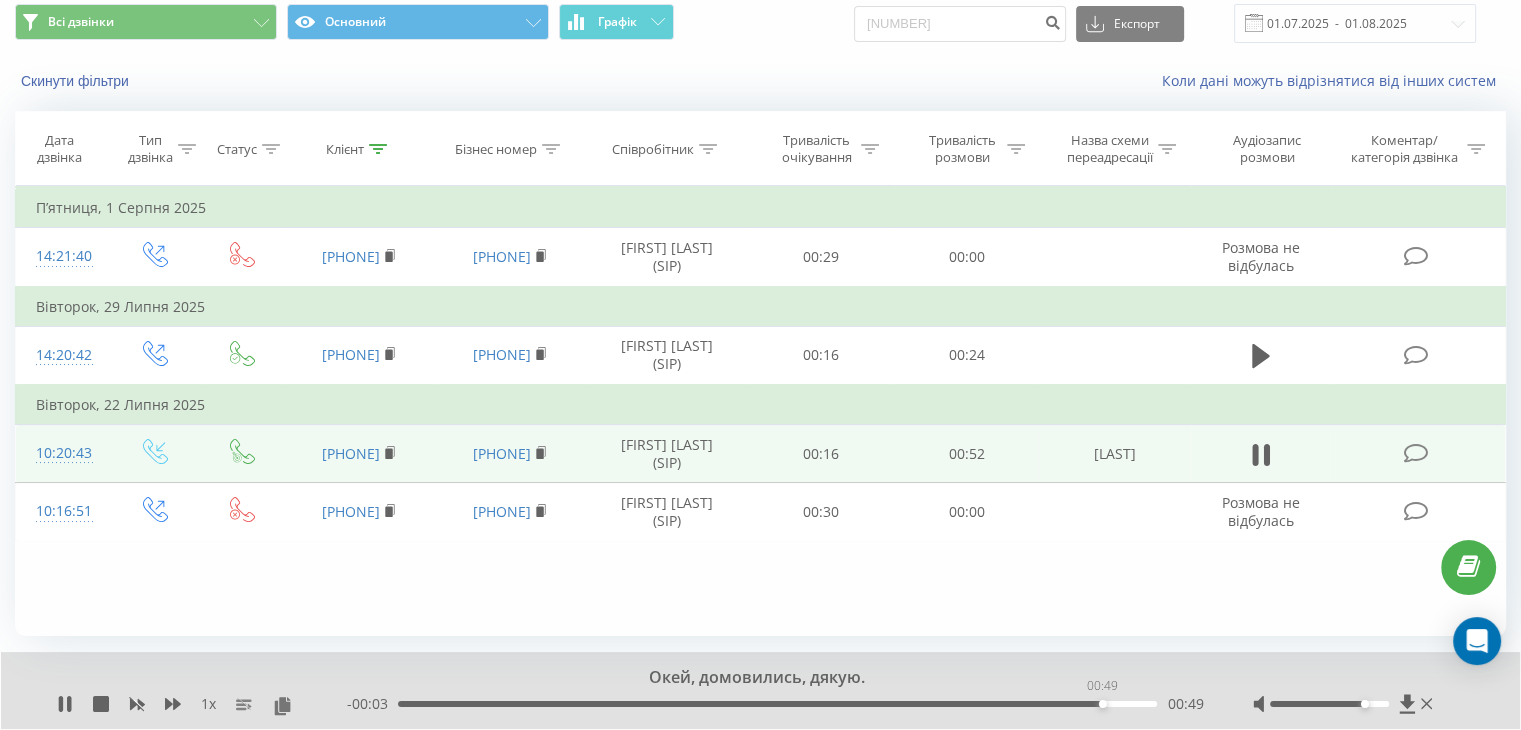 click on "00:49" at bounding box center (777, 704) 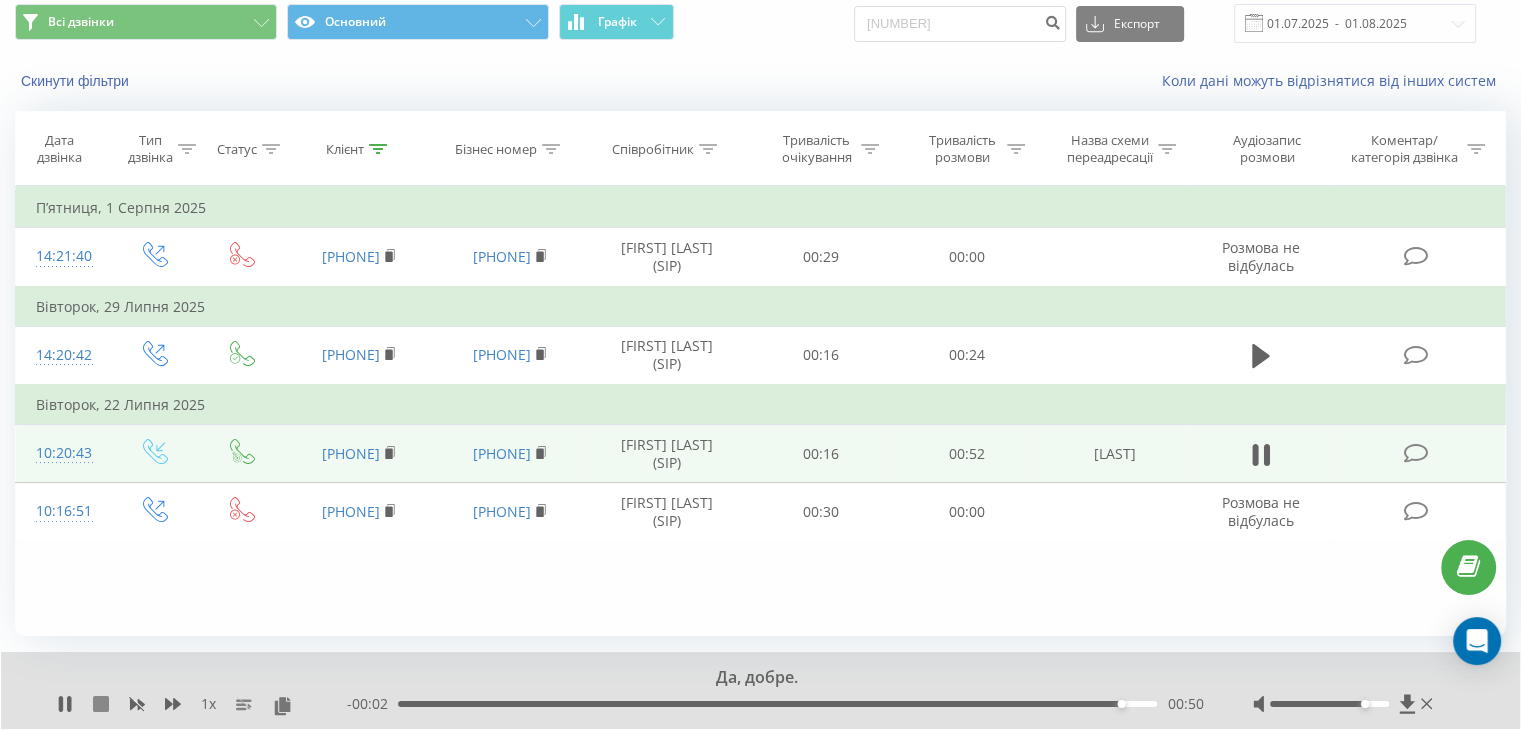 click 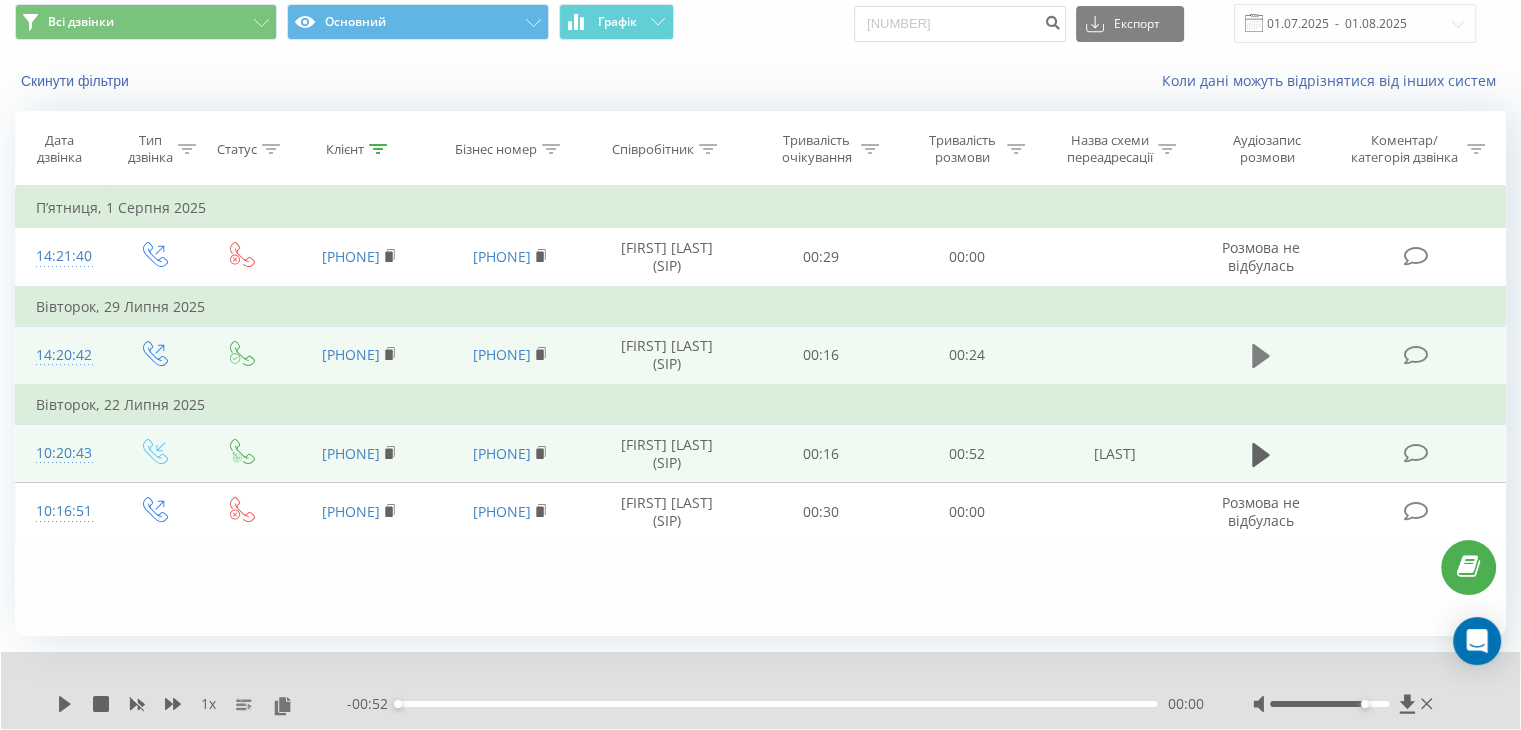 click 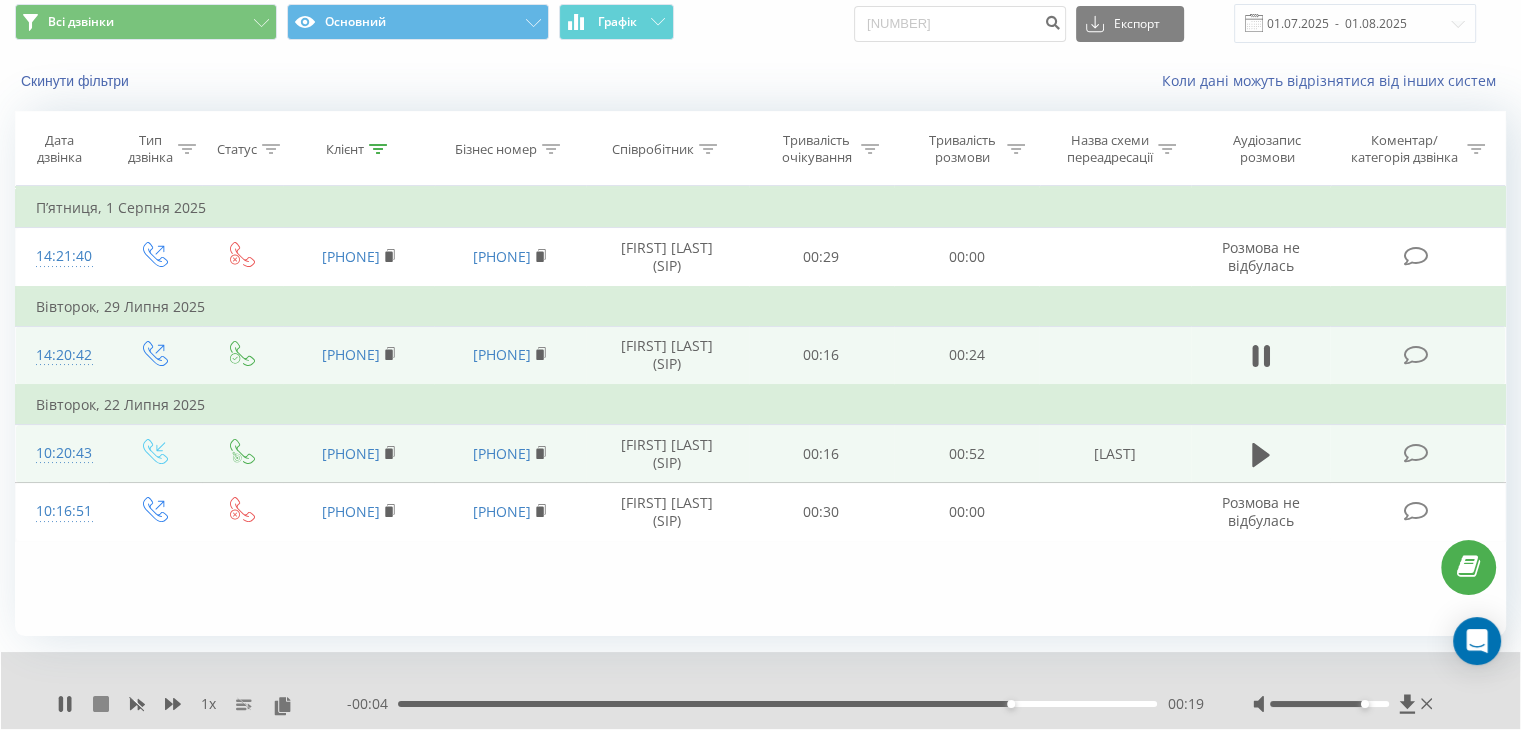 click 